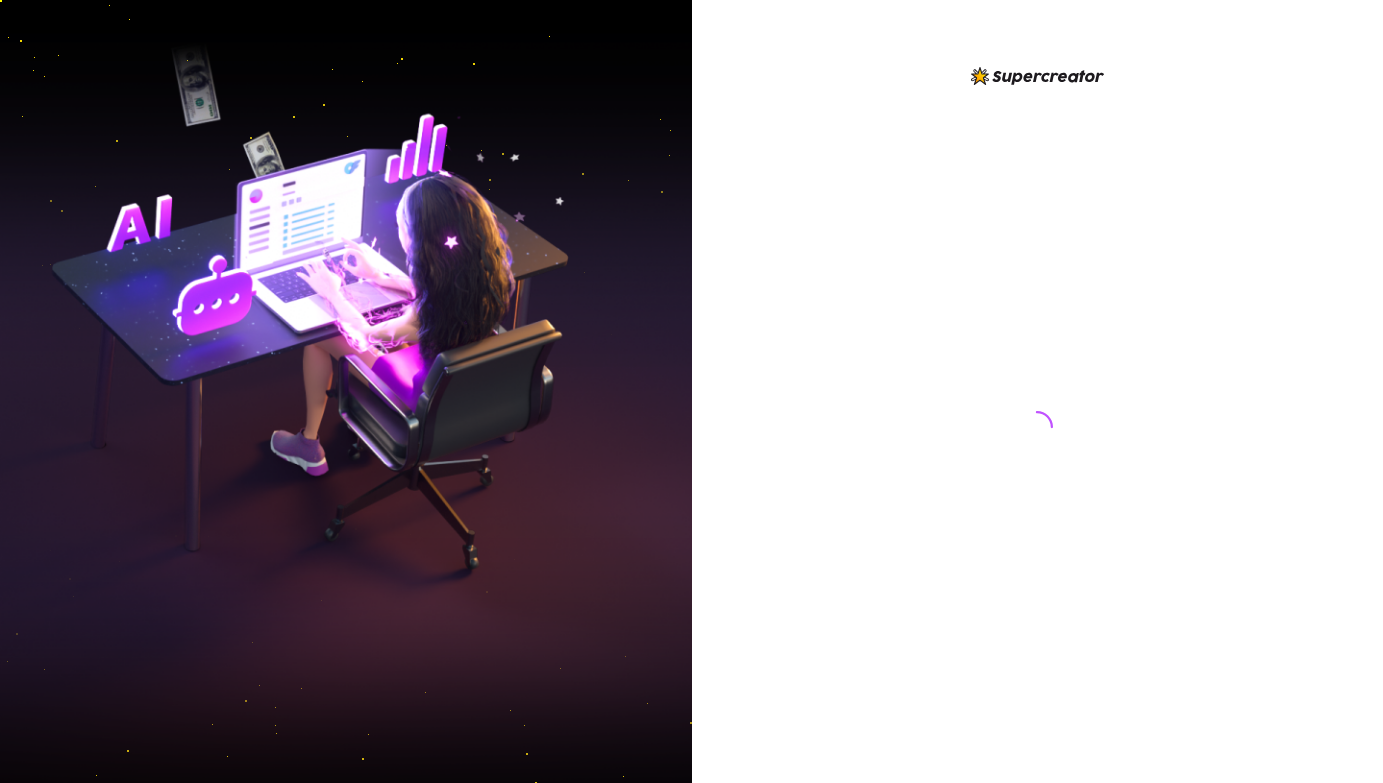 scroll, scrollTop: 0, scrollLeft: 0, axis: both 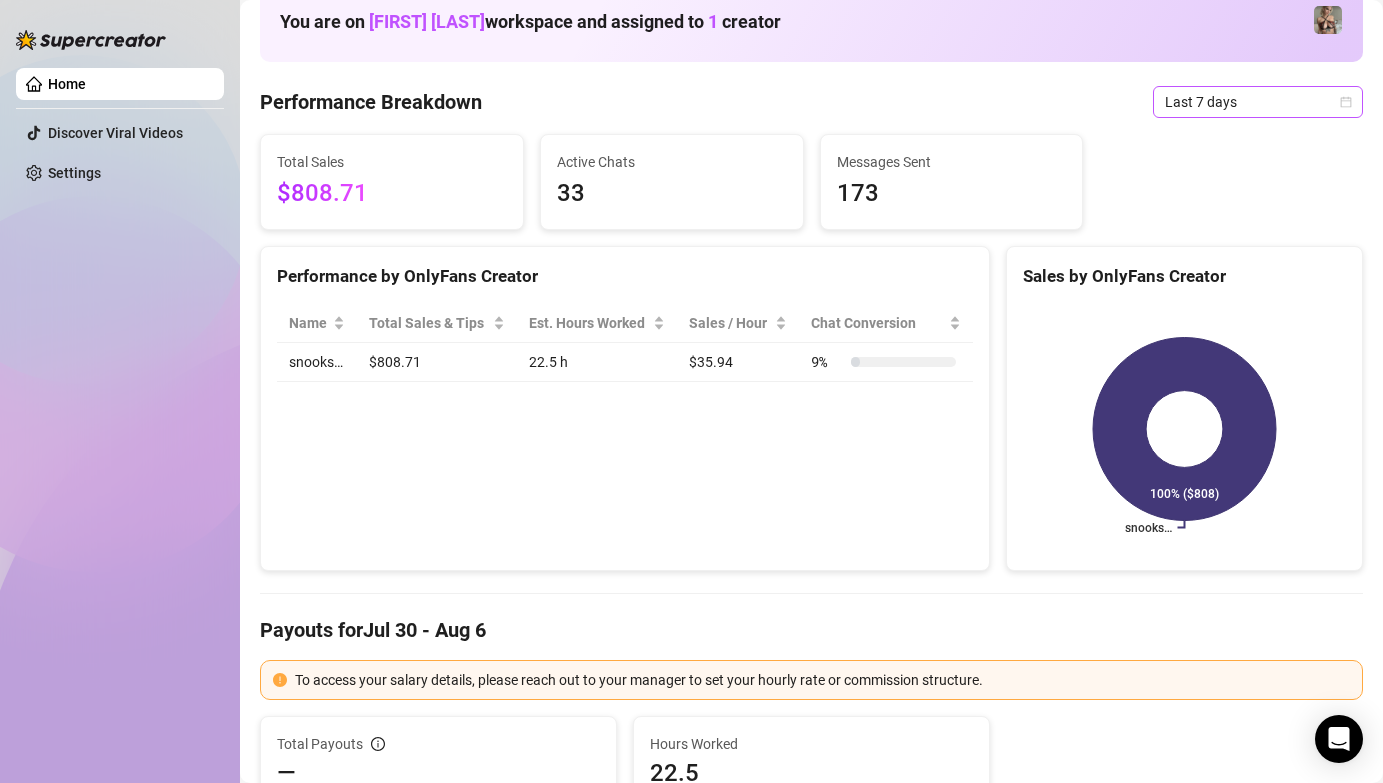 click on "Last 7 days" at bounding box center (1258, 102) 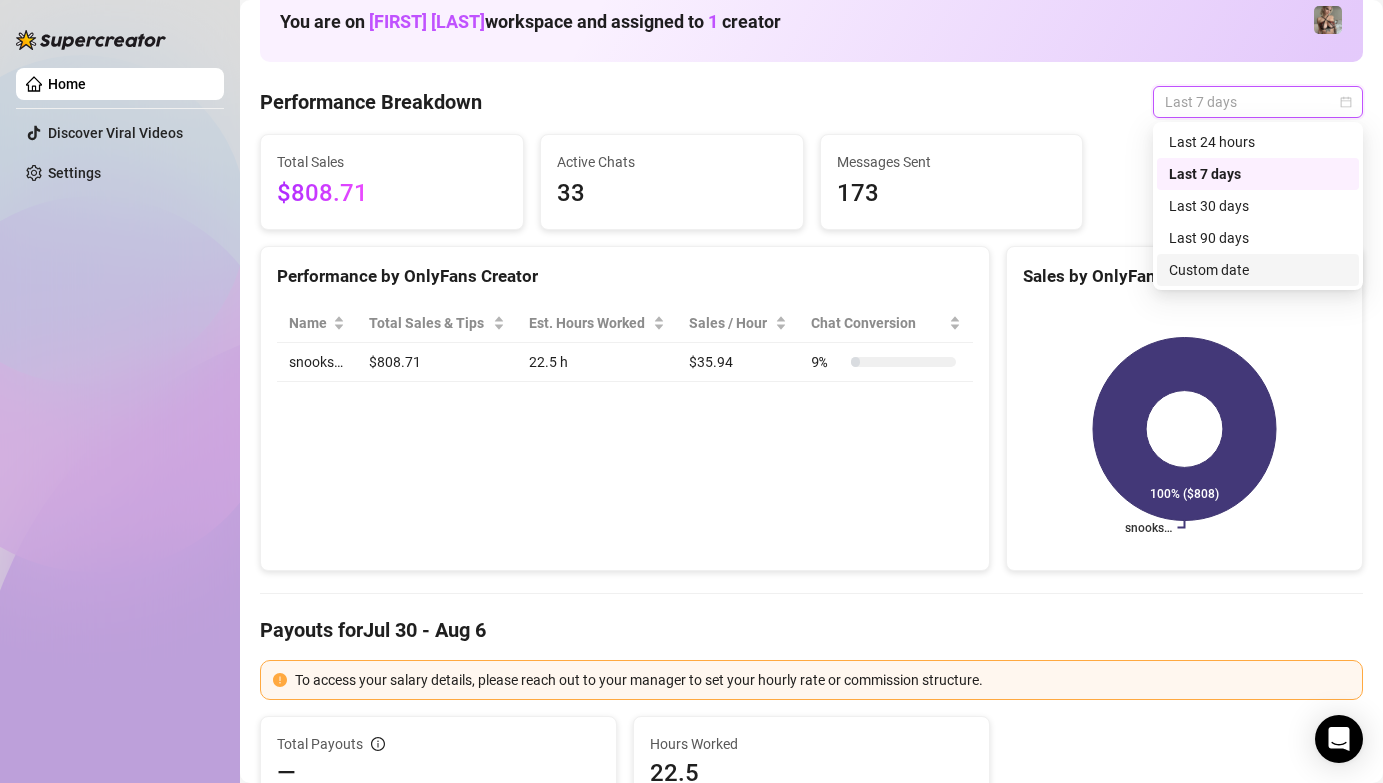 click on "Custom date" at bounding box center [1258, 270] 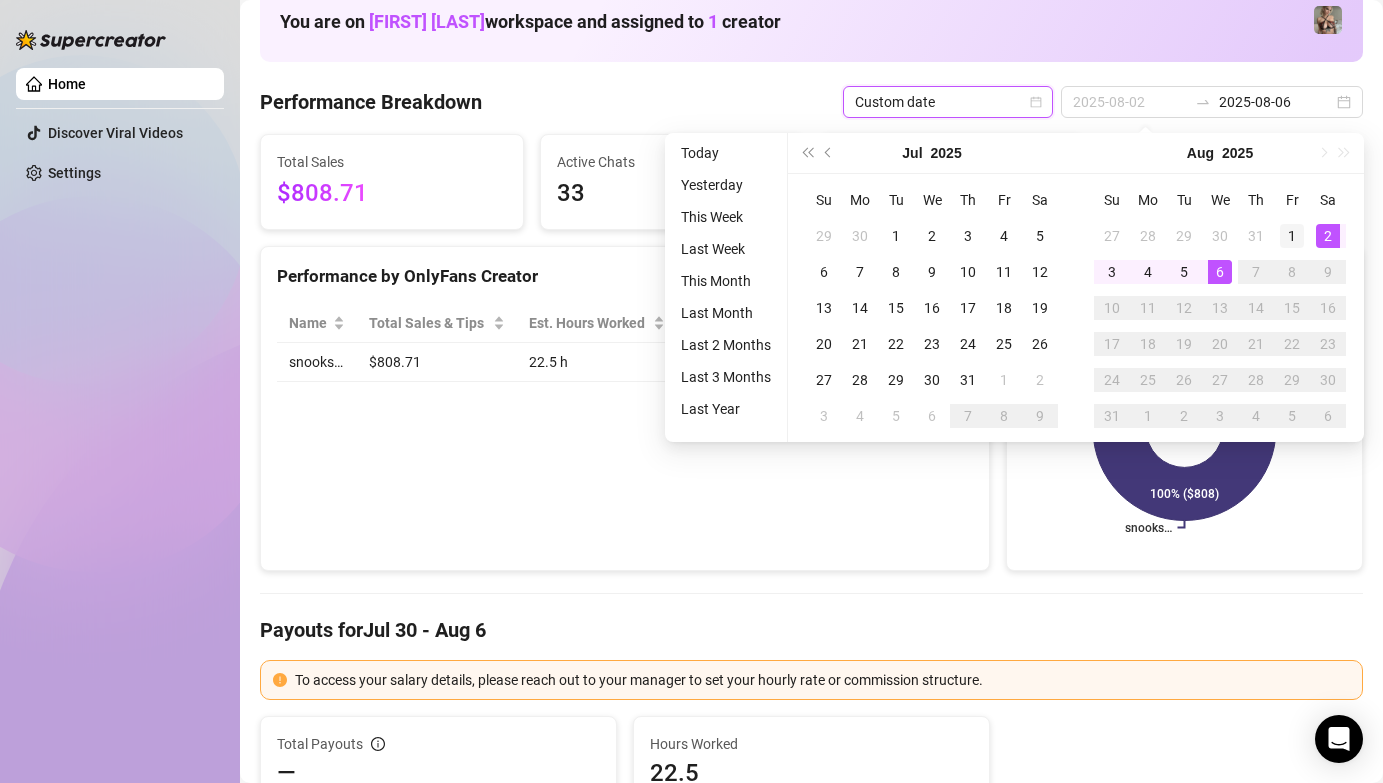 type on "2025-08-01" 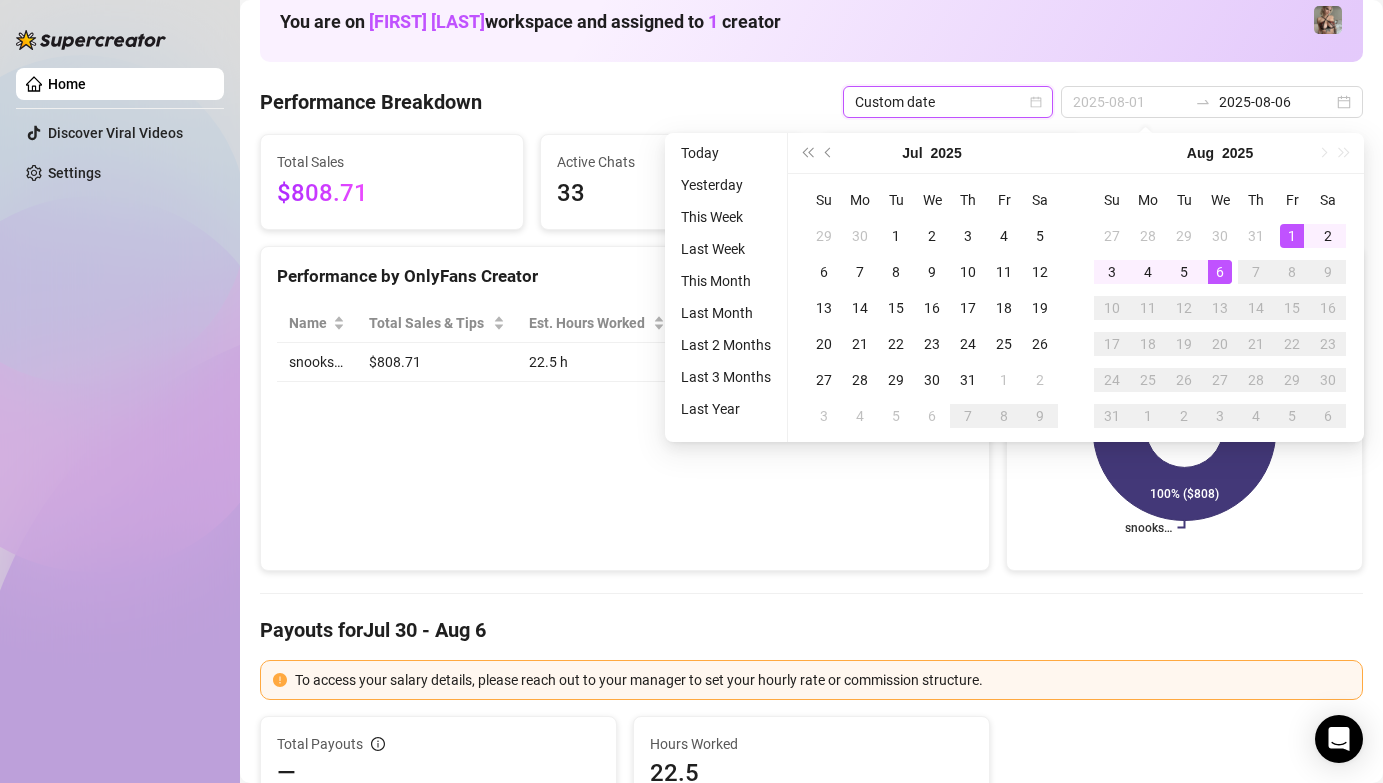 click on "1" at bounding box center [1292, 236] 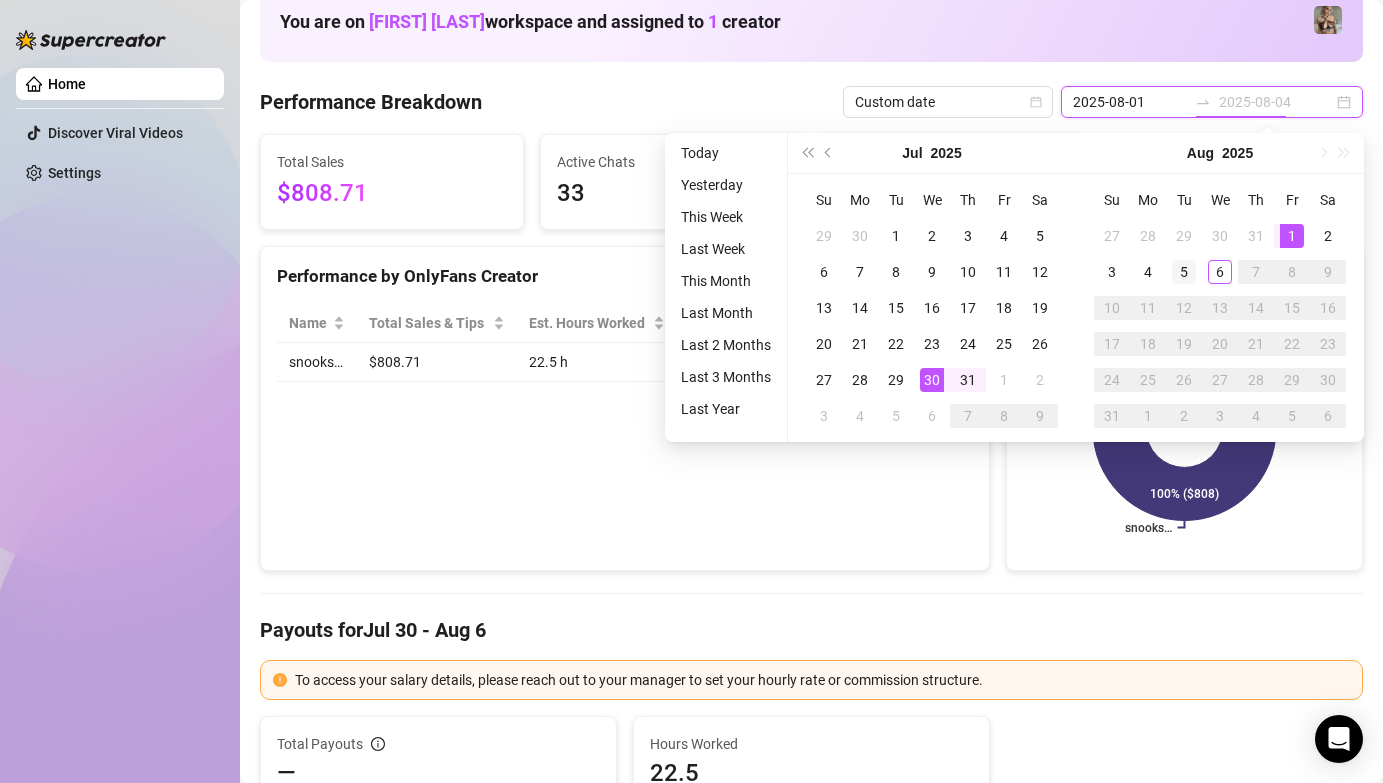 type on "2025-08-05" 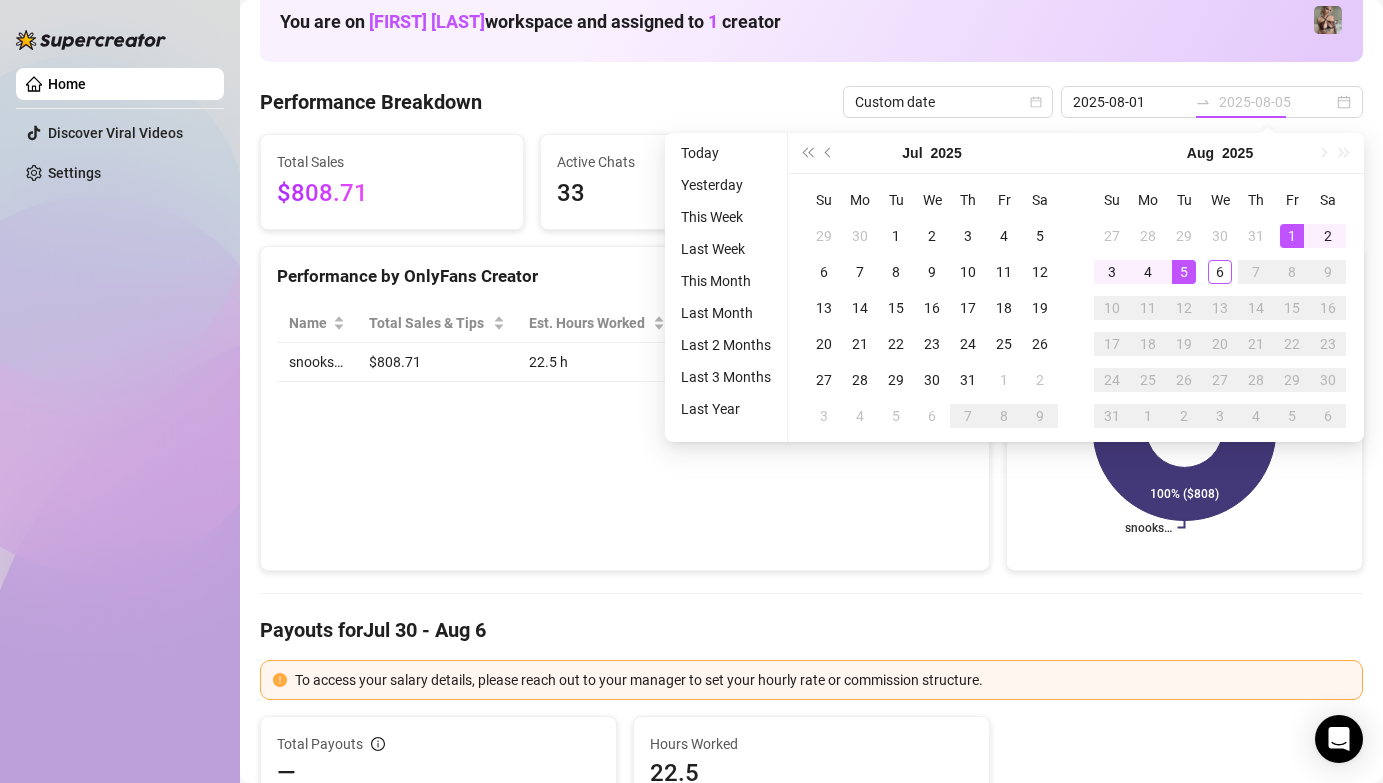 click on "5" at bounding box center (1184, 272) 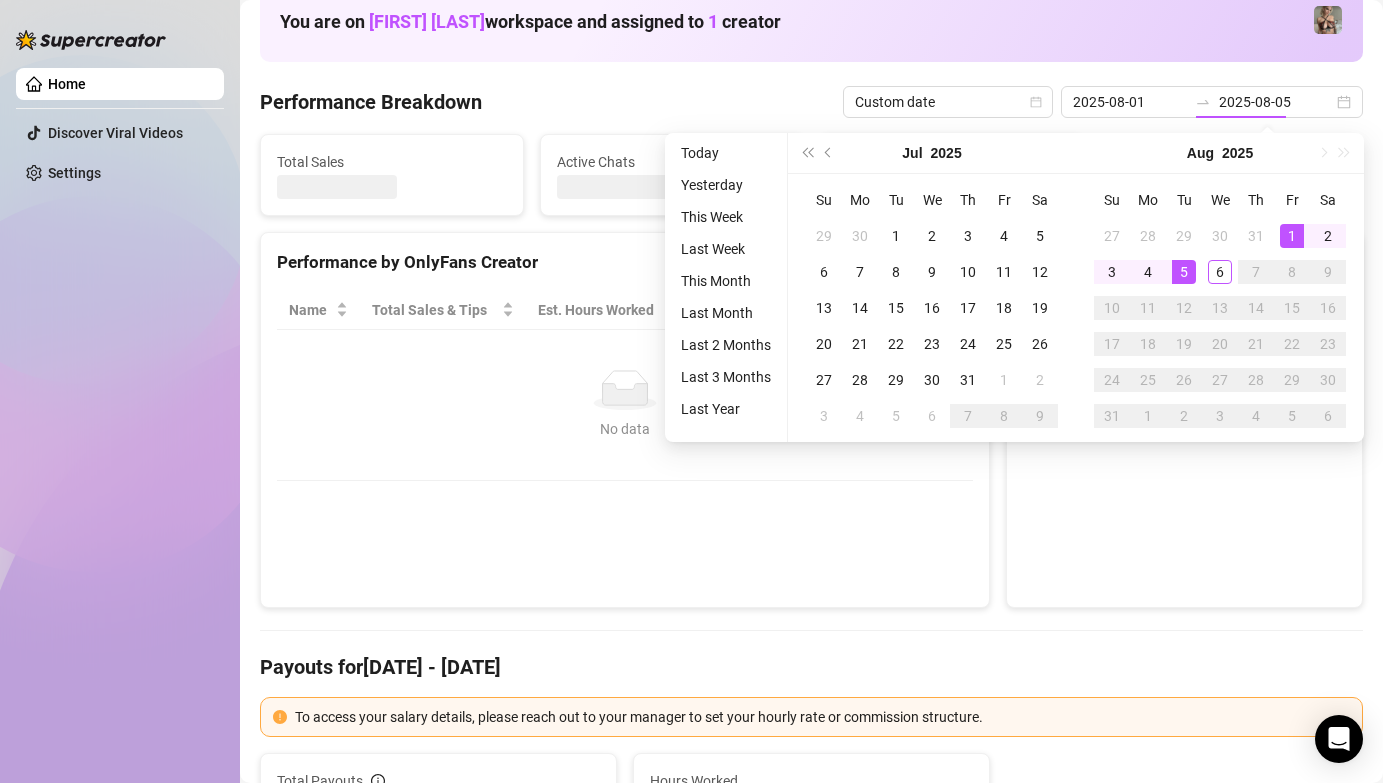 type on "2025-08-01" 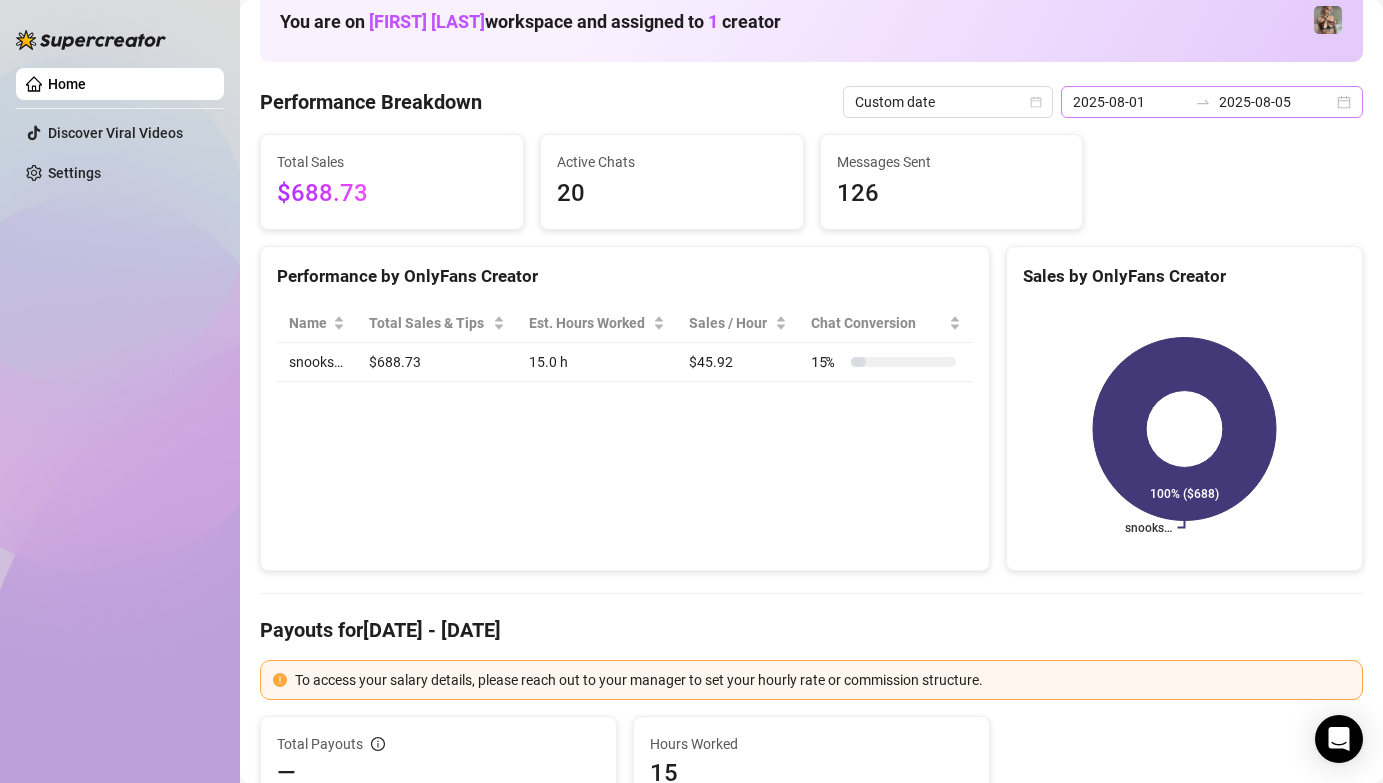 click on "2025-08-01 2025-08-05" at bounding box center (1212, 102) 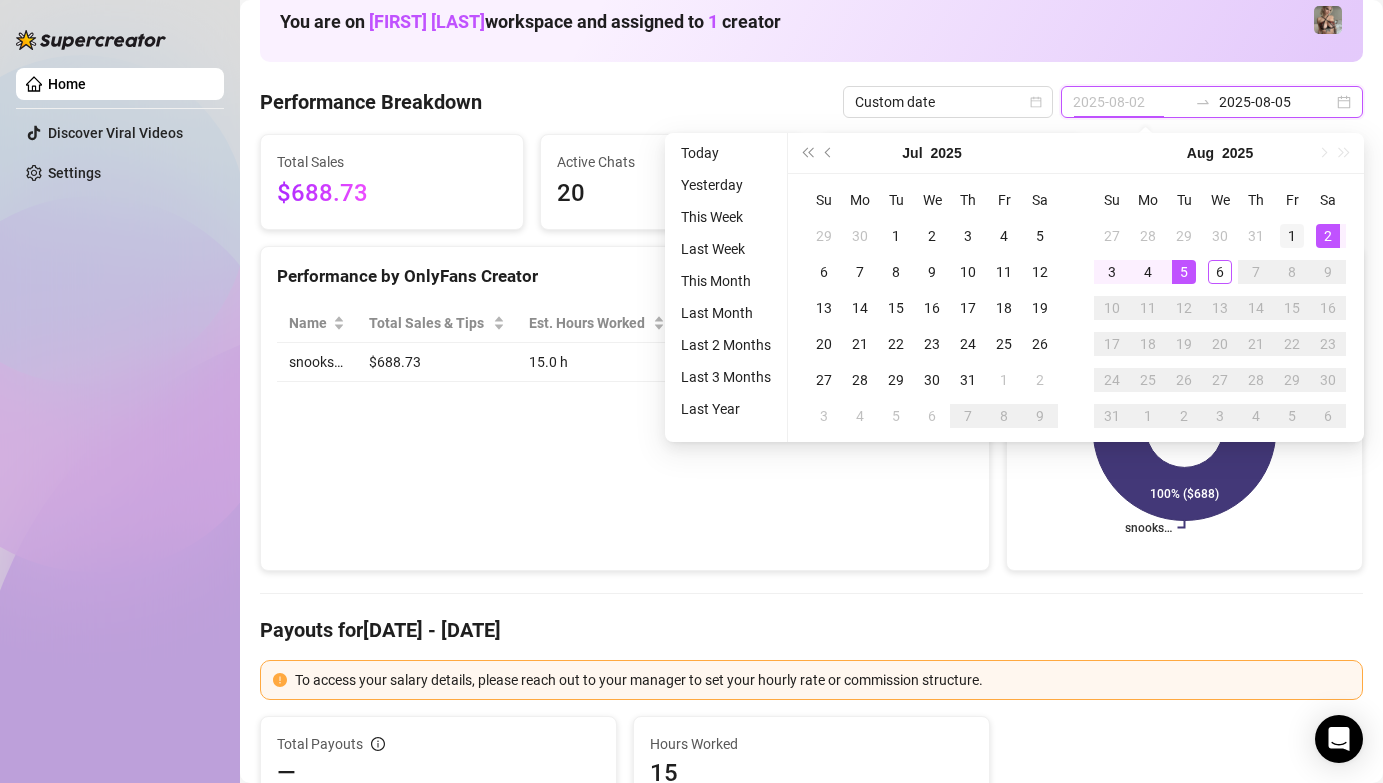 type on "2025-08-01" 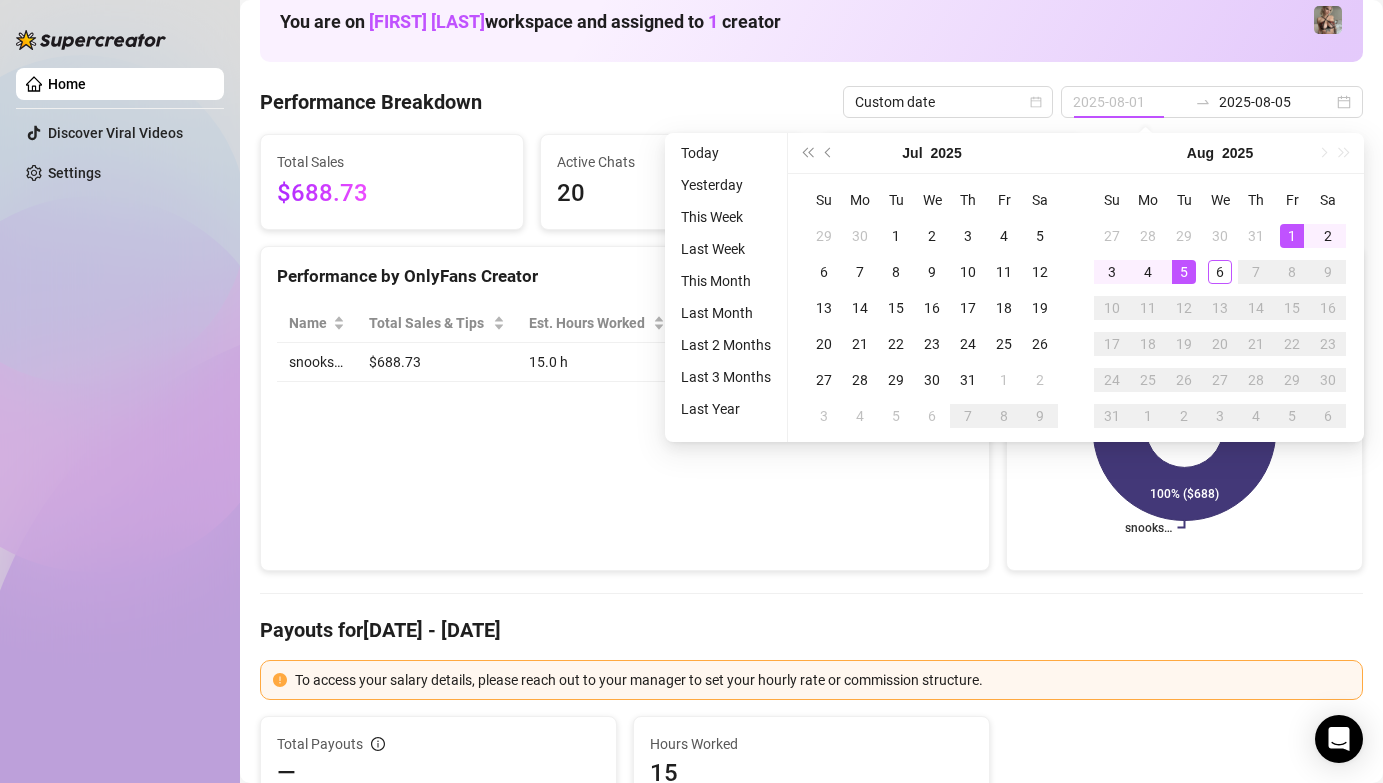 click on "1" at bounding box center (1292, 236) 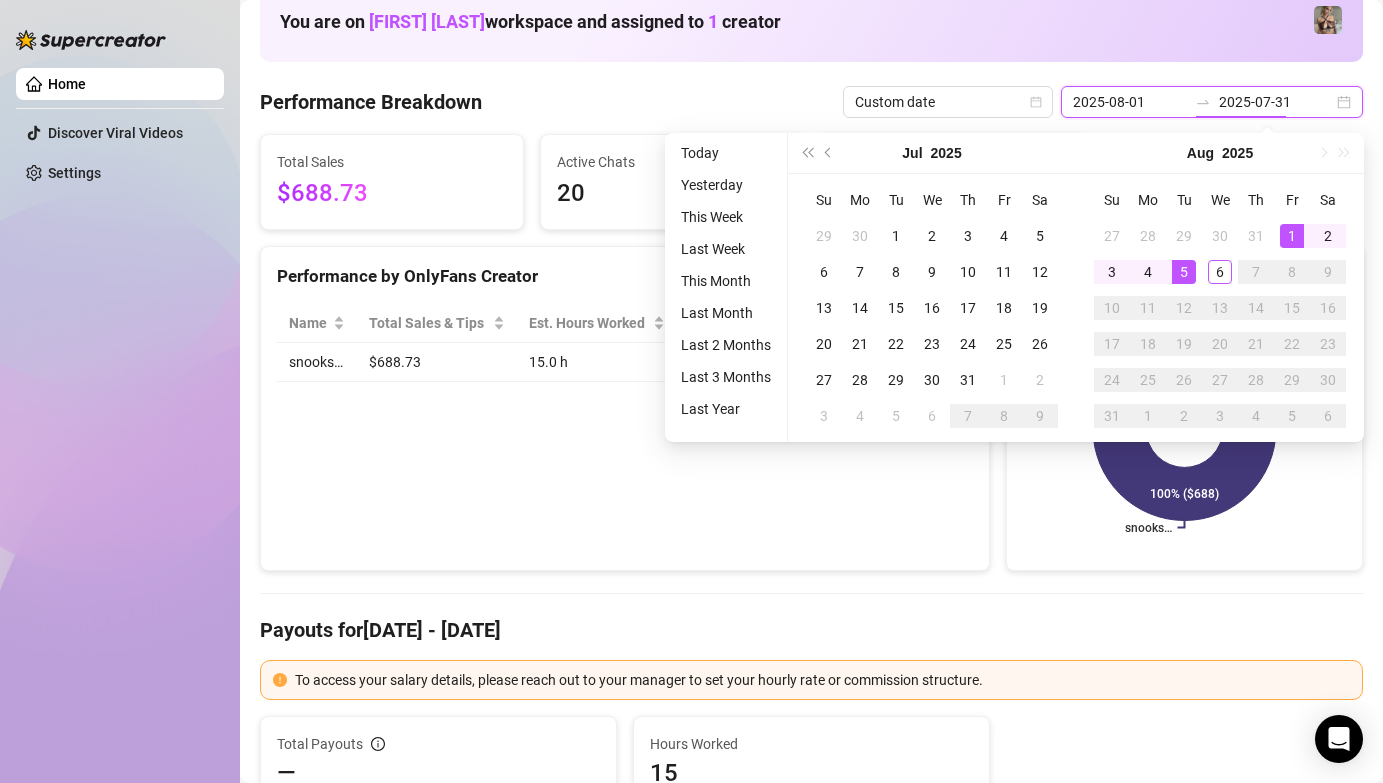 type on "2025-08-05" 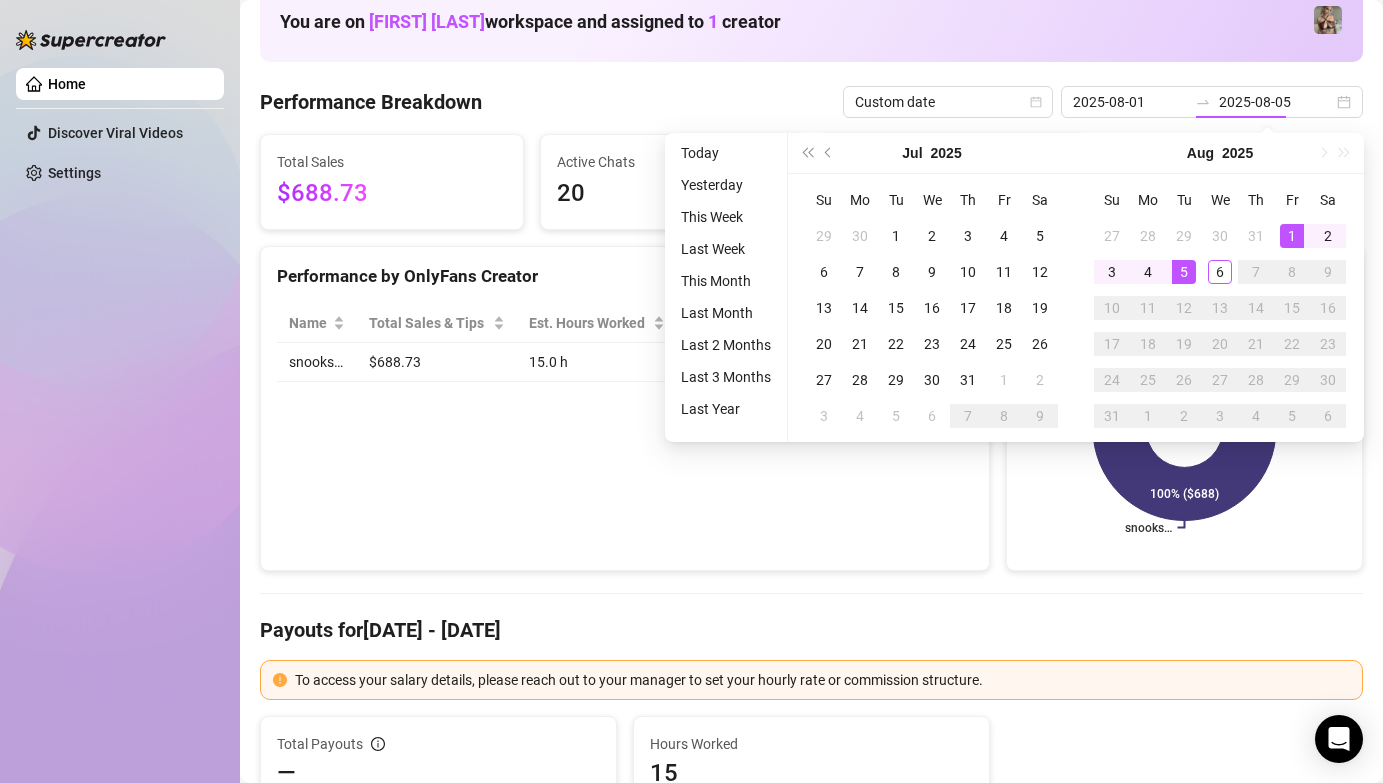 click on "👋 Hey, [FIRST] [LAST] ! Check what you achieved this month You are on [FIRST] [LAST] workspace and assigned to [NUMBER] creator" at bounding box center (811, -23) 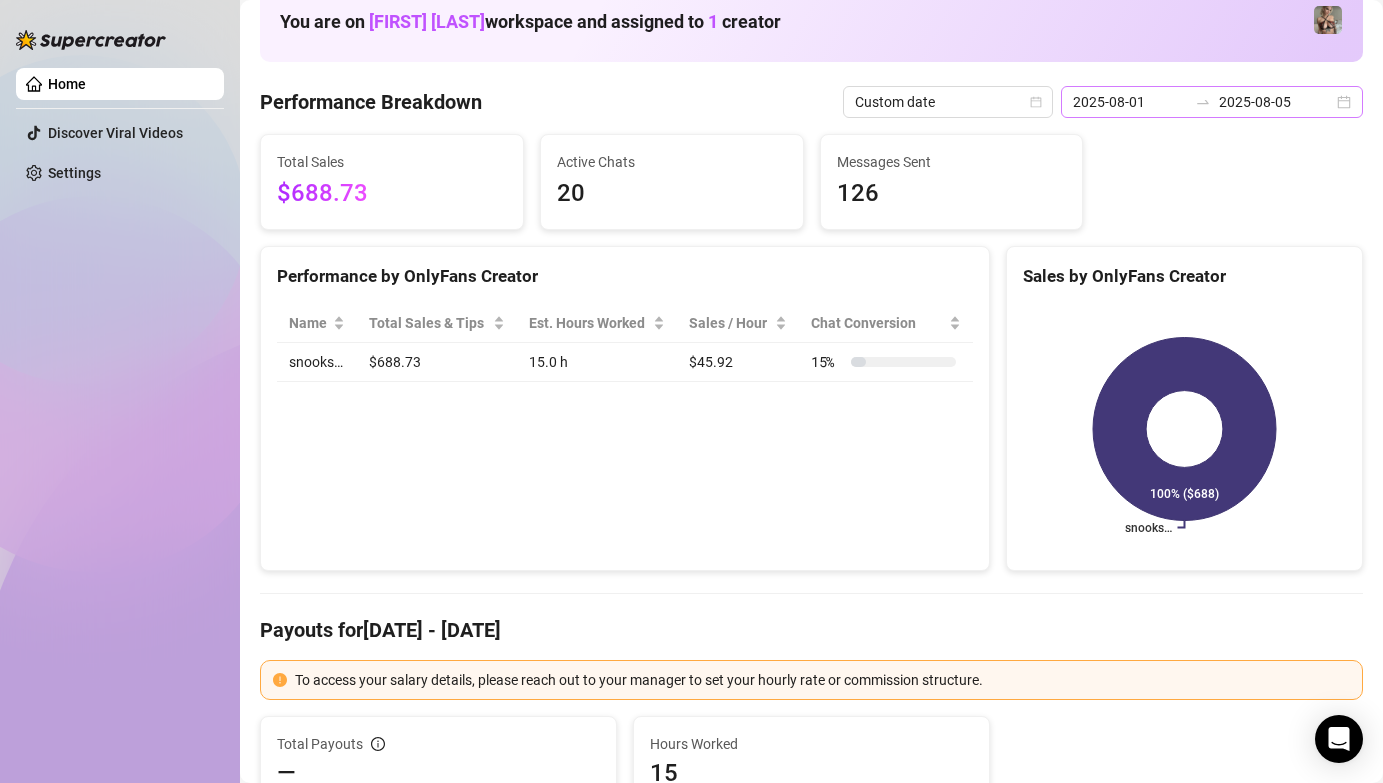 click on "2025-08-01 2025-08-05" at bounding box center (1212, 102) 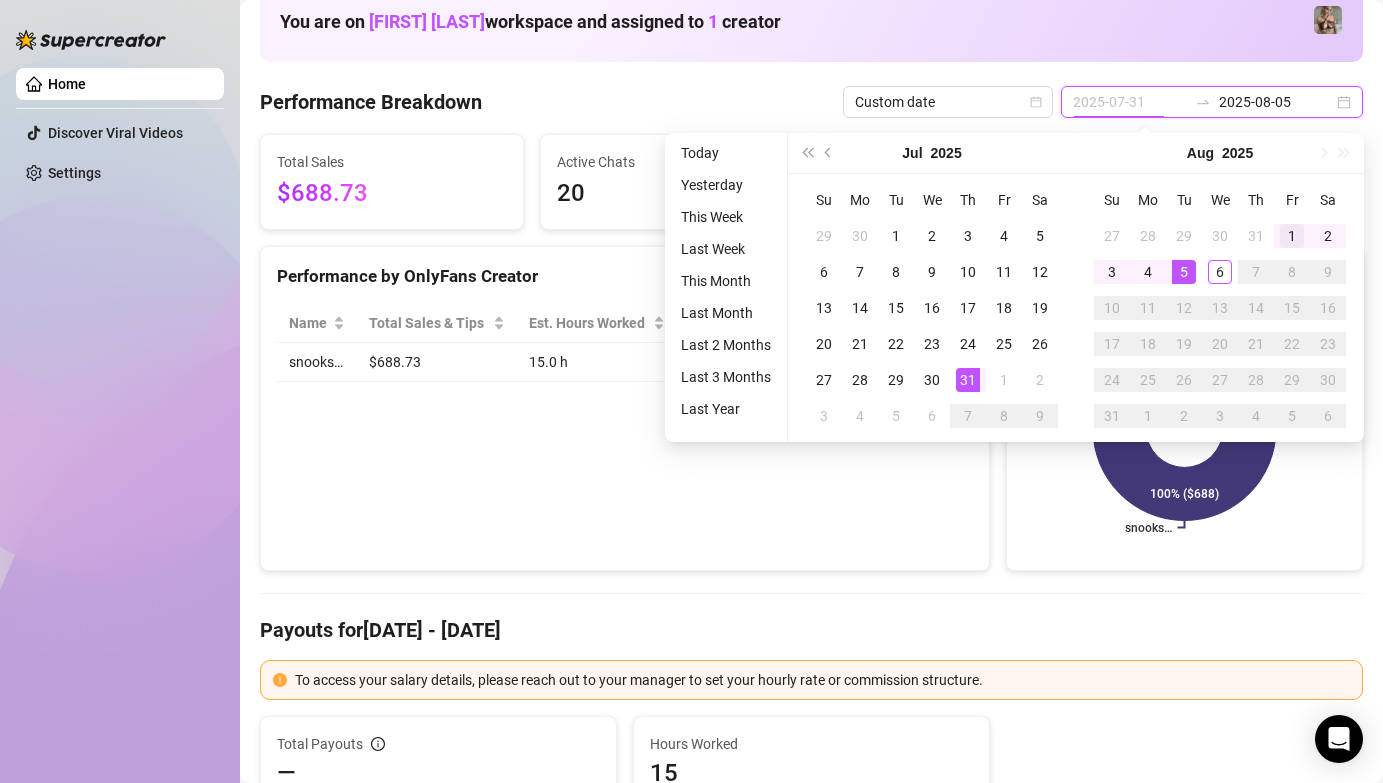 type on "2025-08-01" 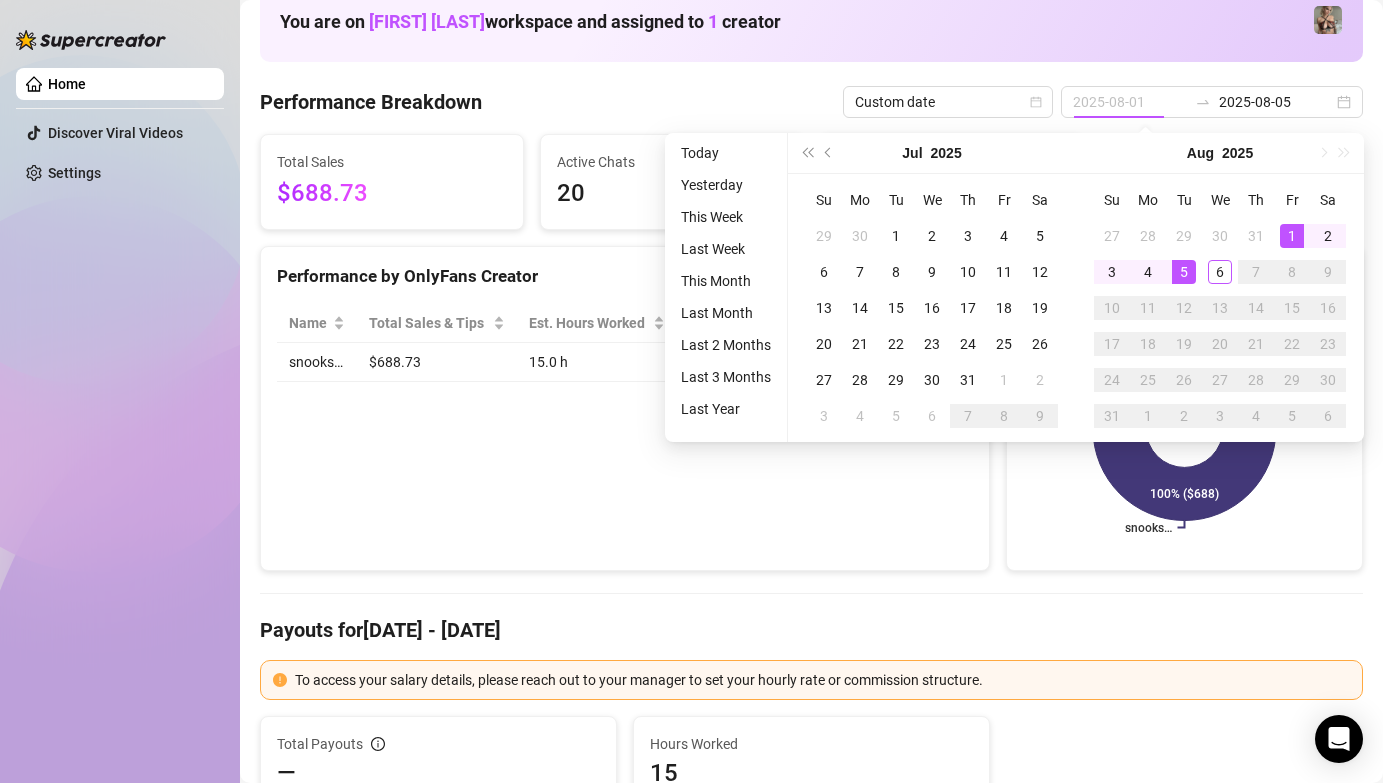 click on "1" at bounding box center (1292, 236) 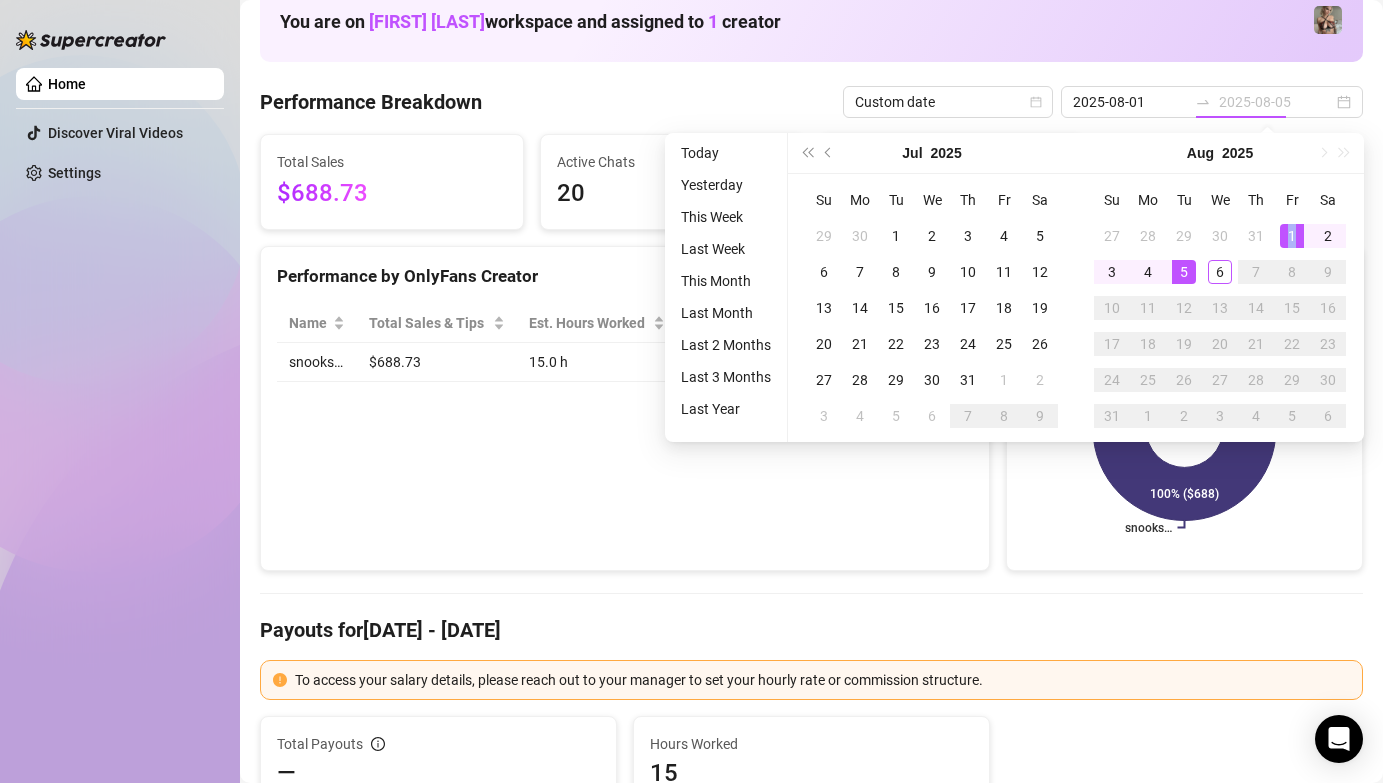 click on "1" at bounding box center (1292, 236) 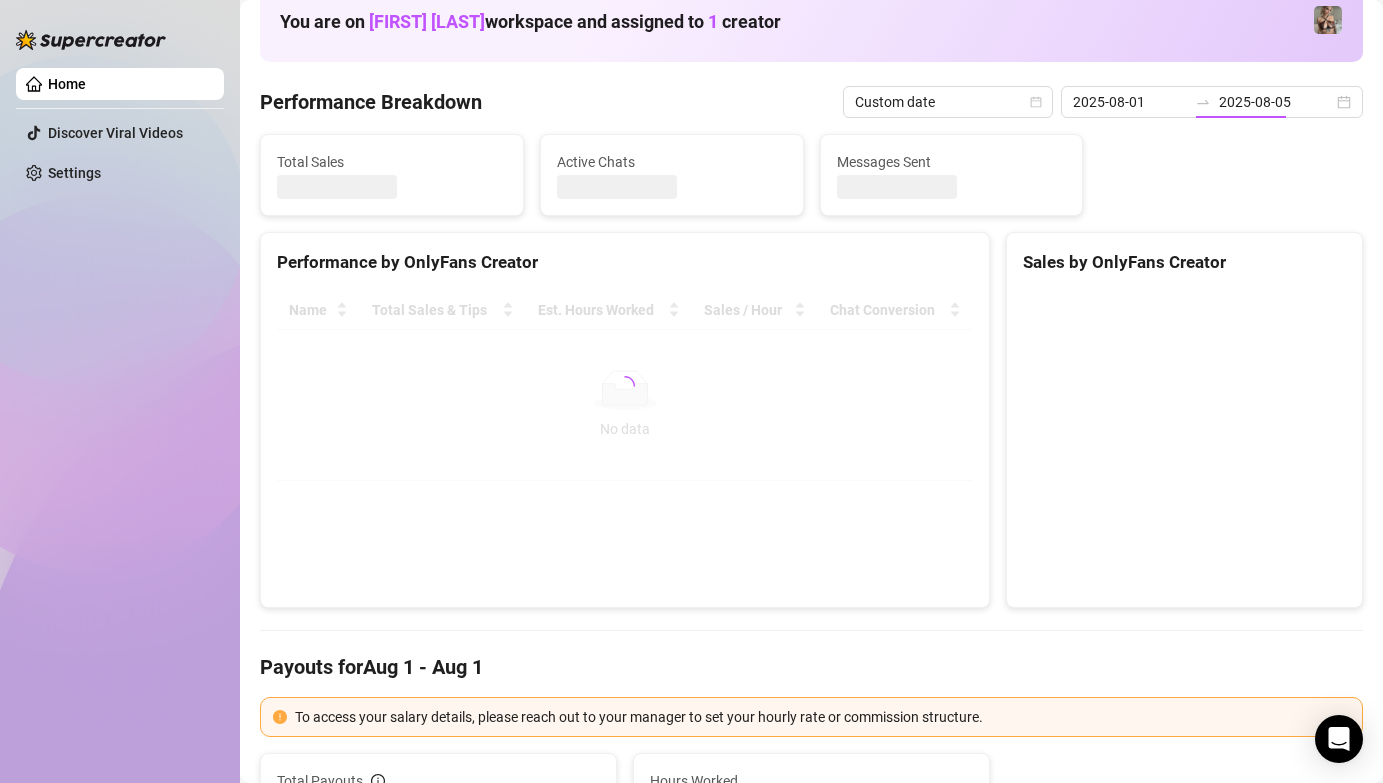 type on "2025-08-01" 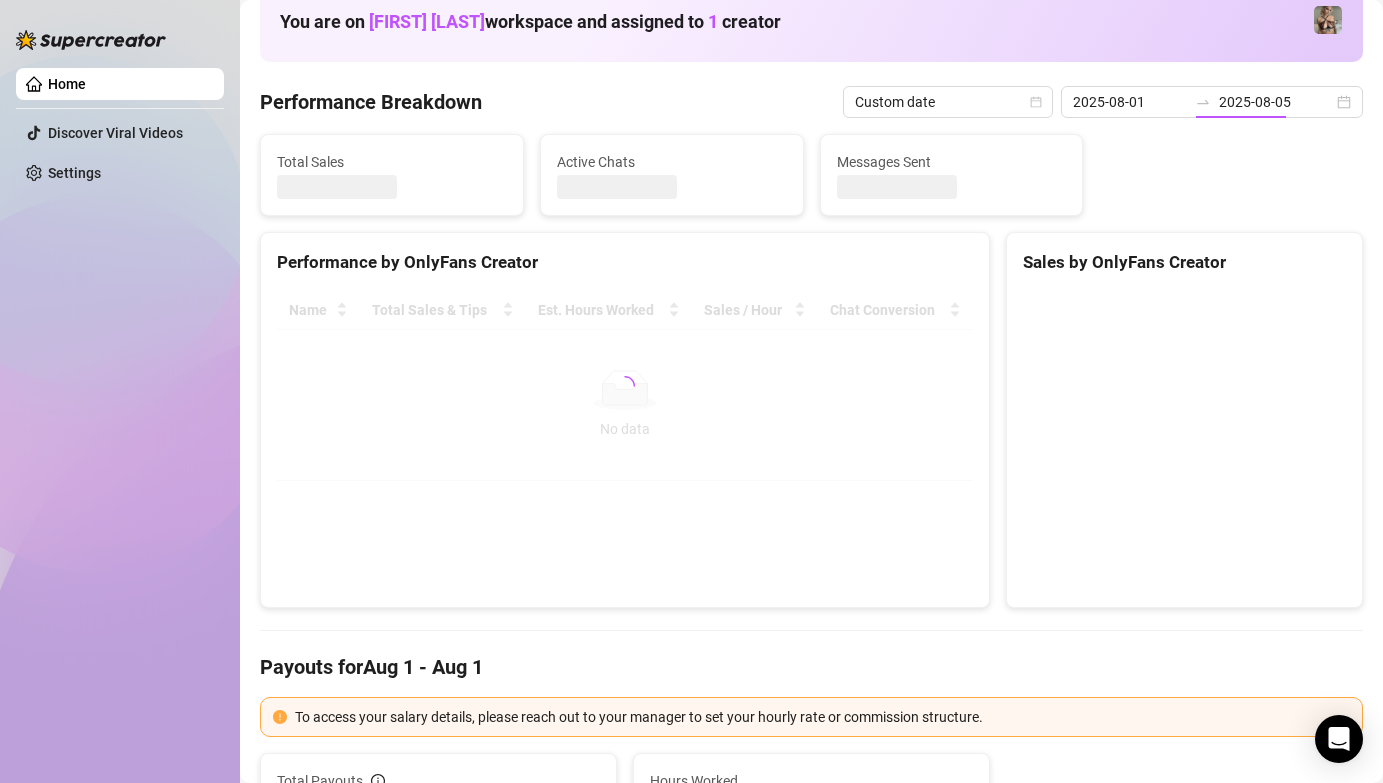 type on "2025-08-01" 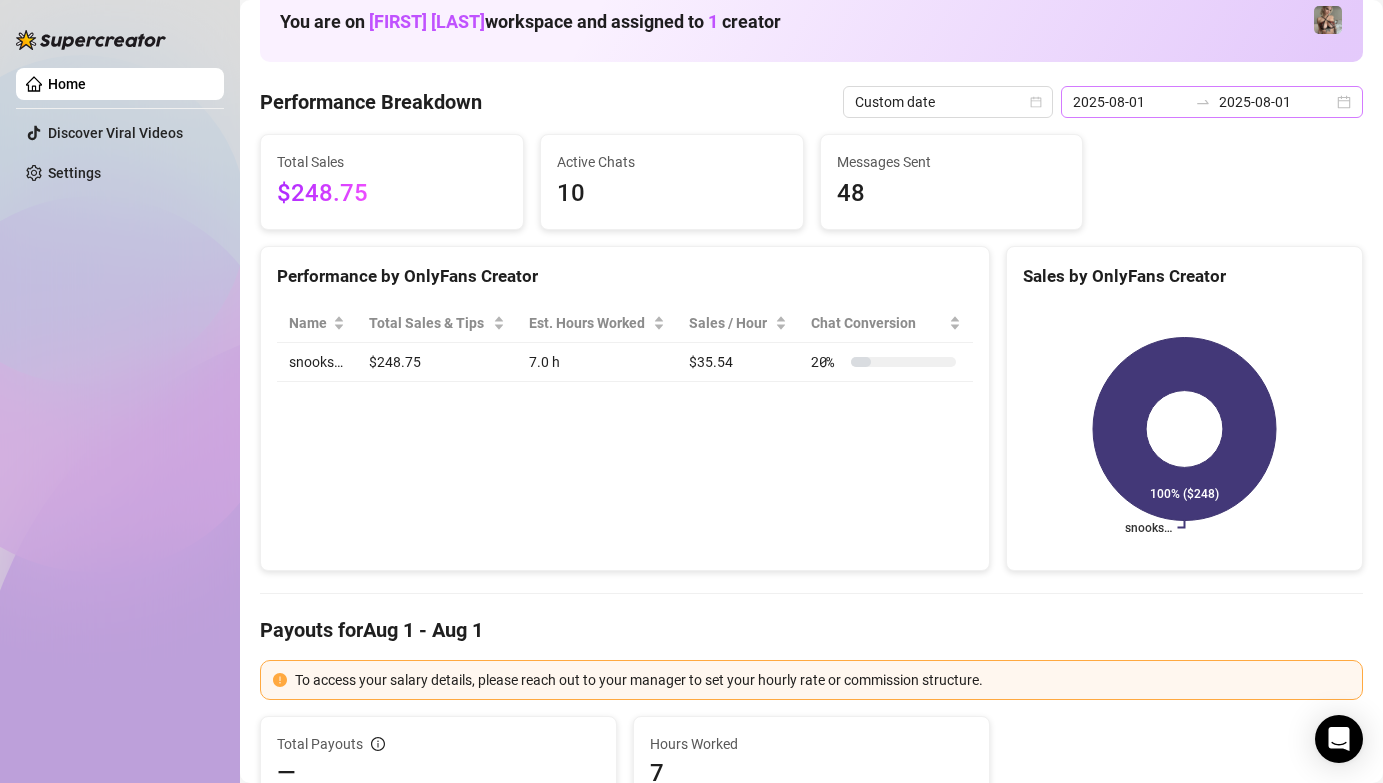 click on "2025-08-01 2025-08-01" at bounding box center (1212, 102) 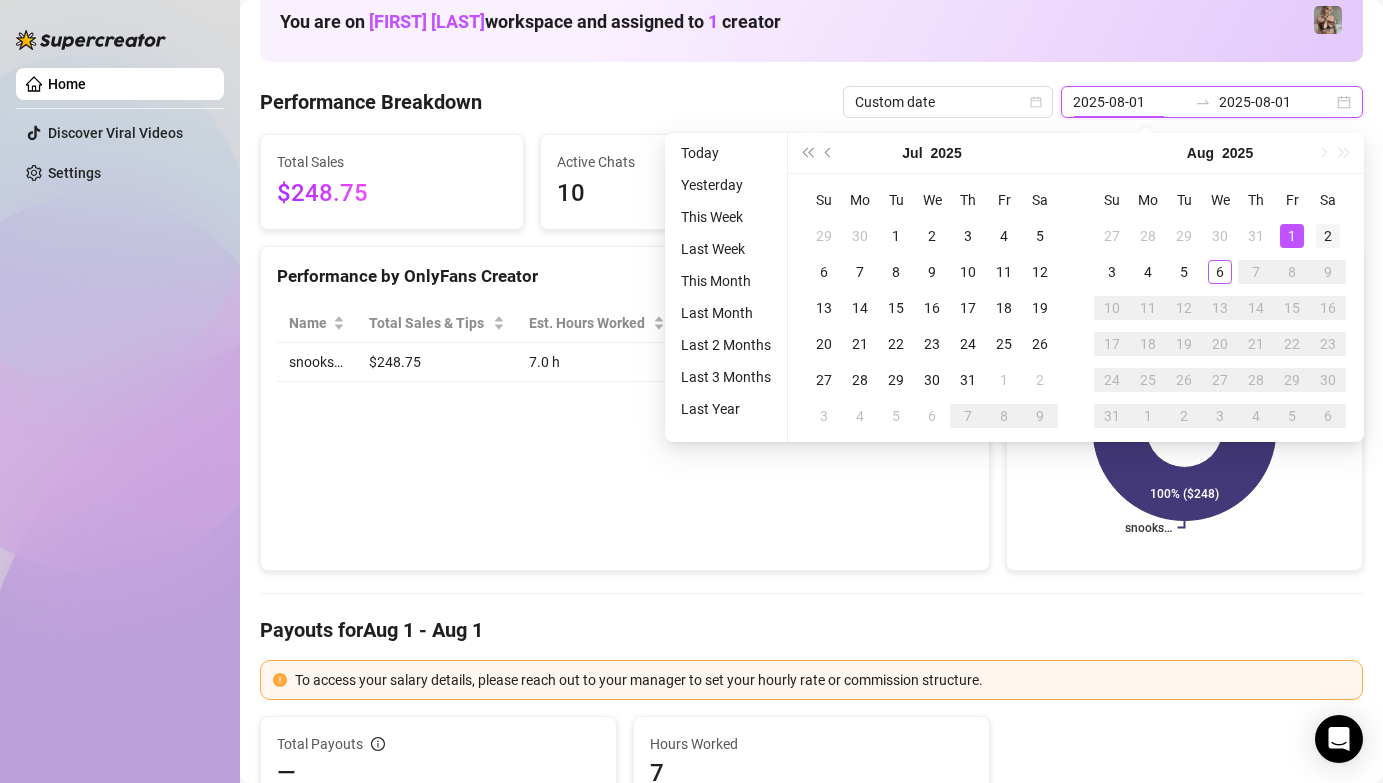 type on "2025-08-02" 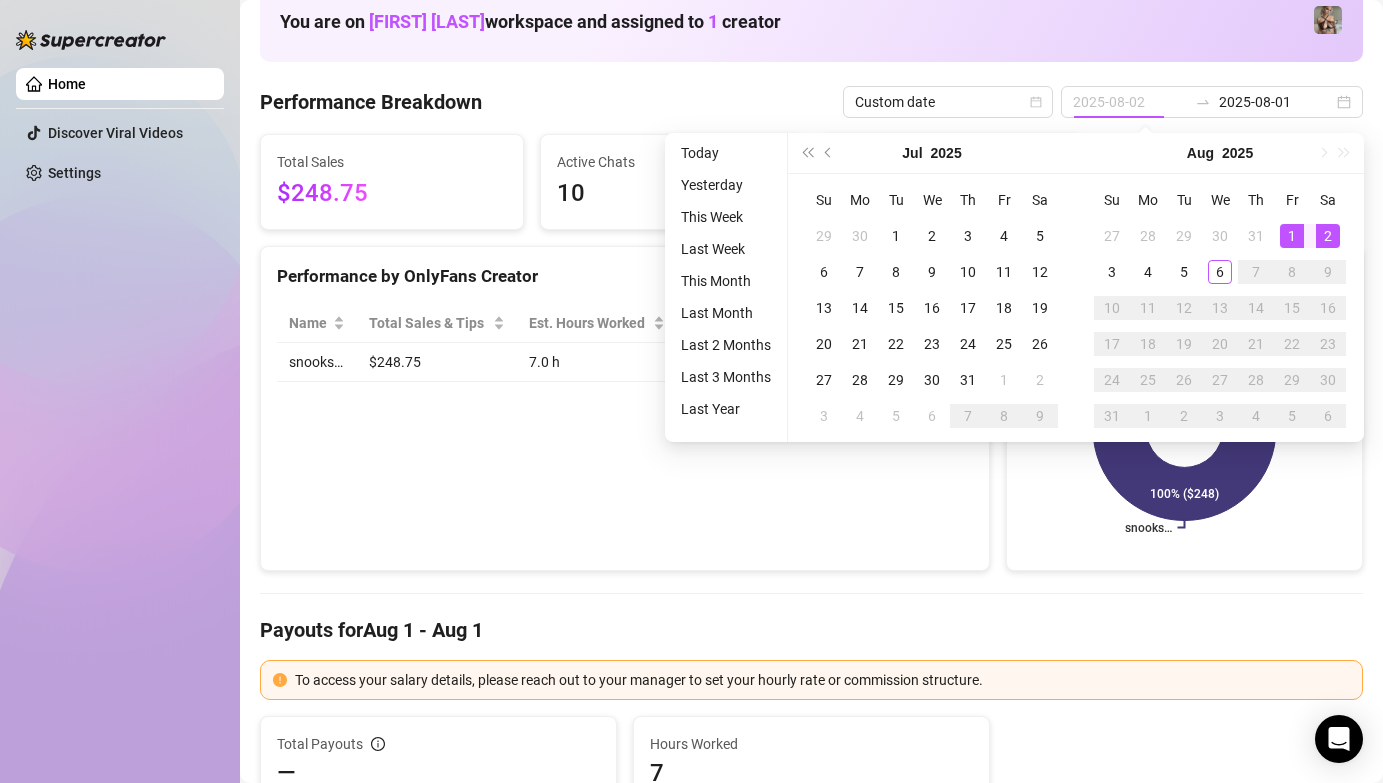 click on "2" at bounding box center [1328, 236] 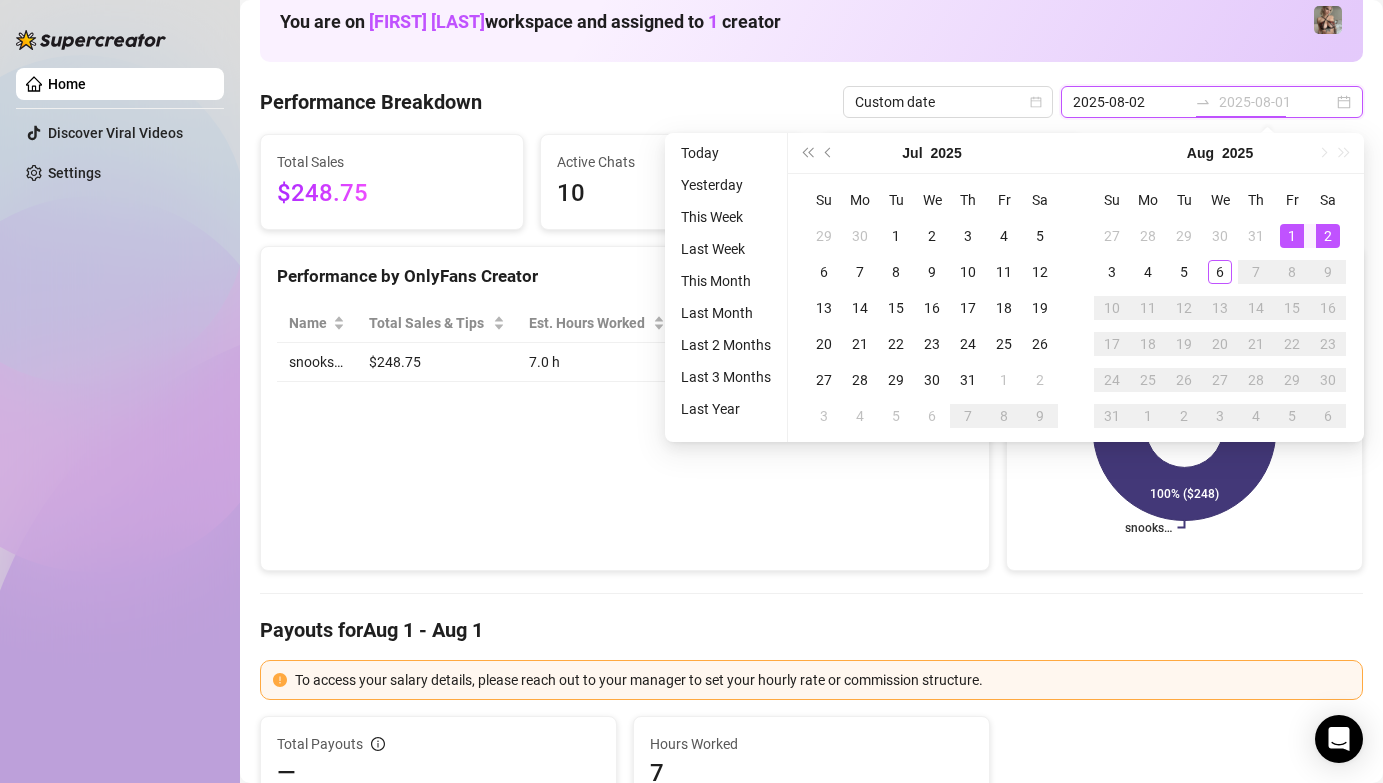 type on "2025-08-02" 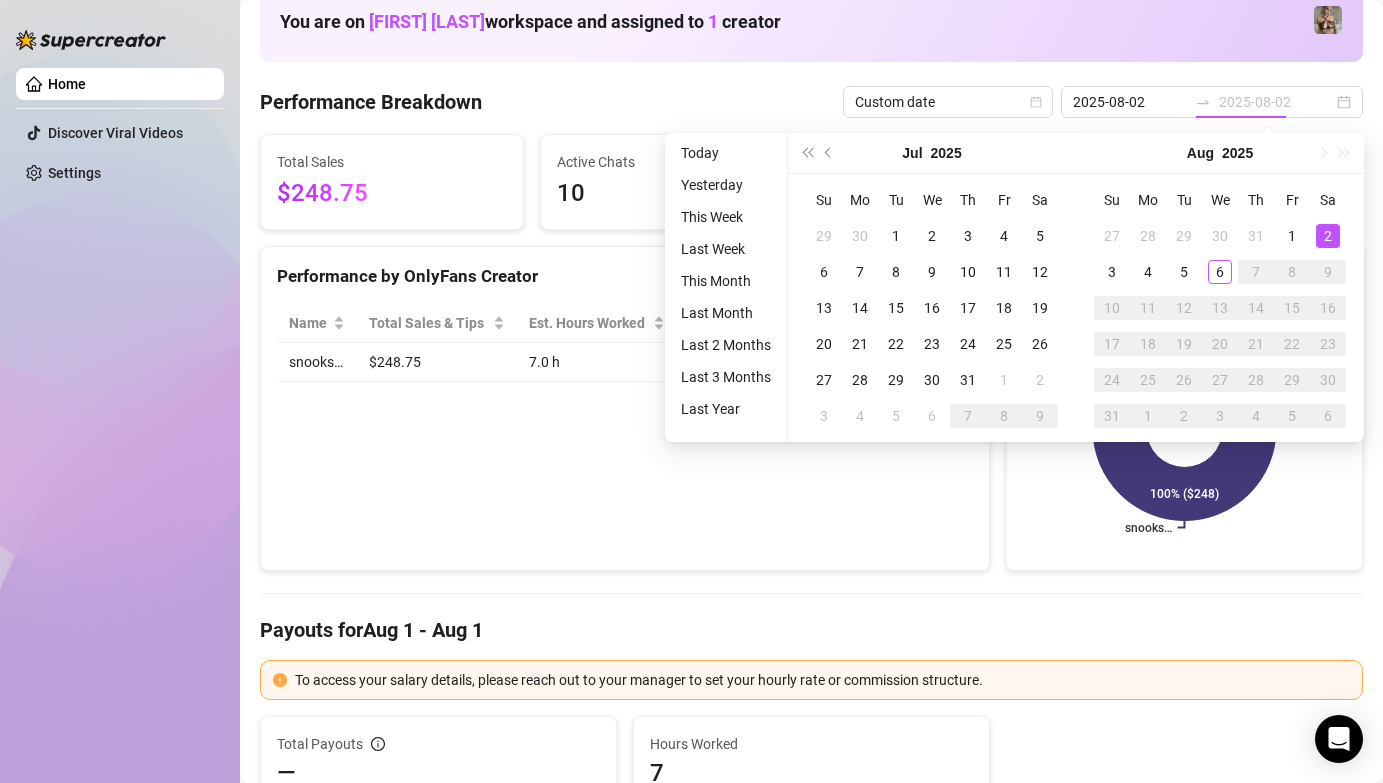 click on "2" at bounding box center [1328, 236] 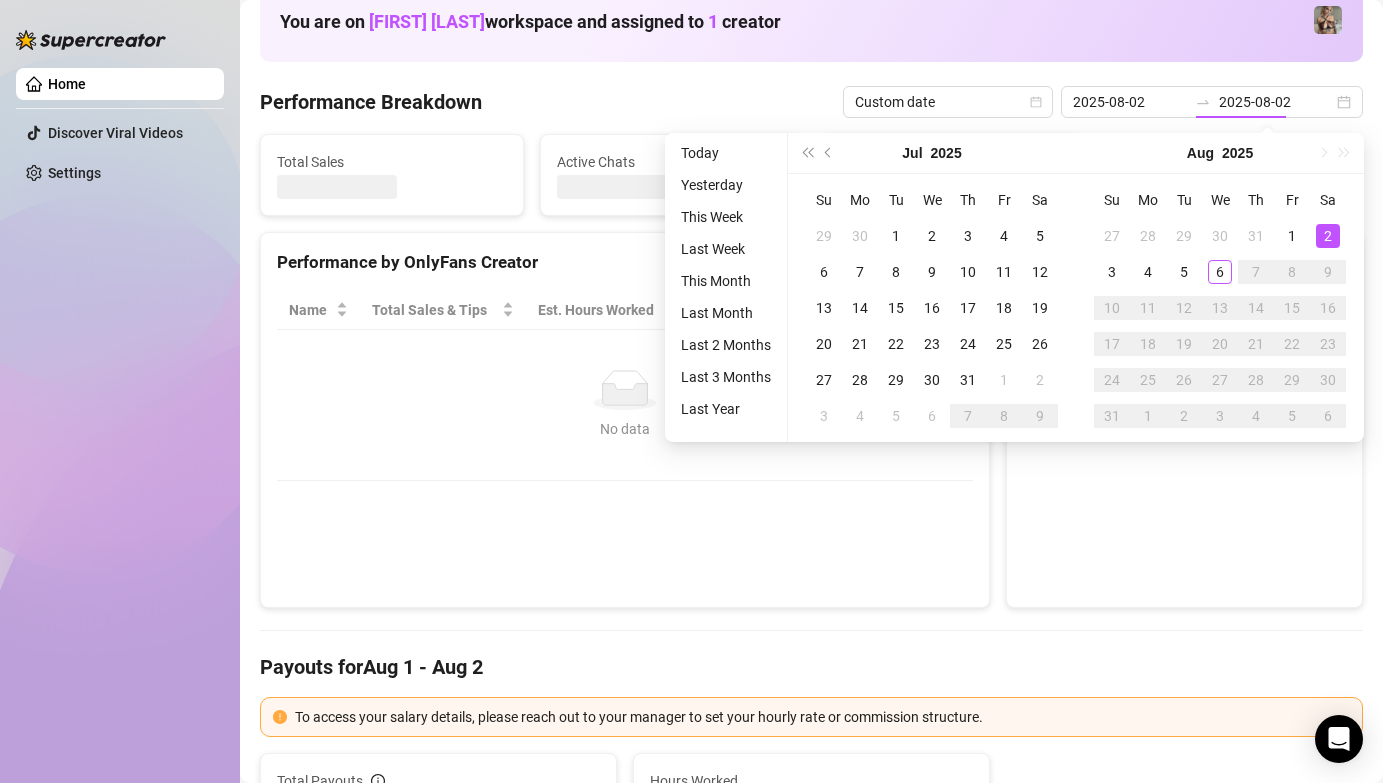 type on "2025-08-02" 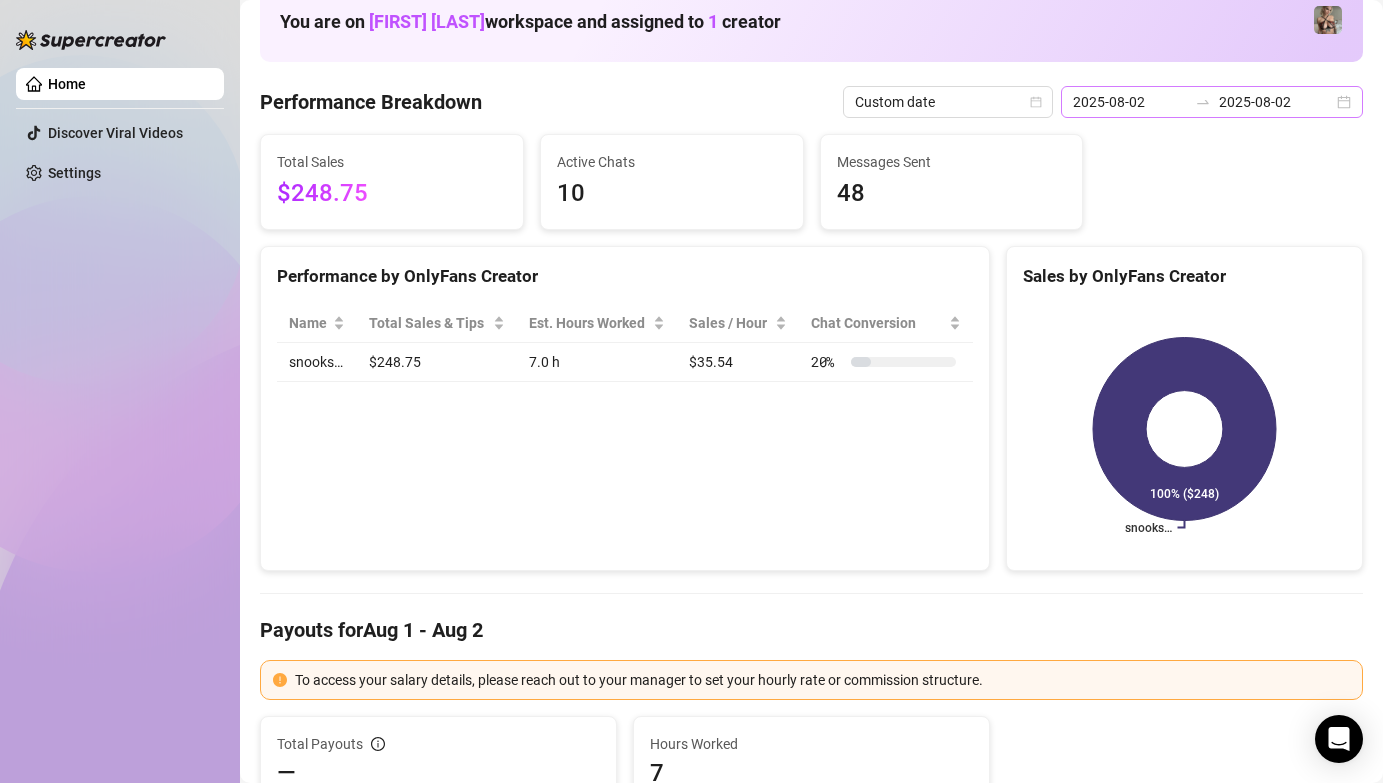 click on "2025-08-02 2025-08-02" at bounding box center [1212, 102] 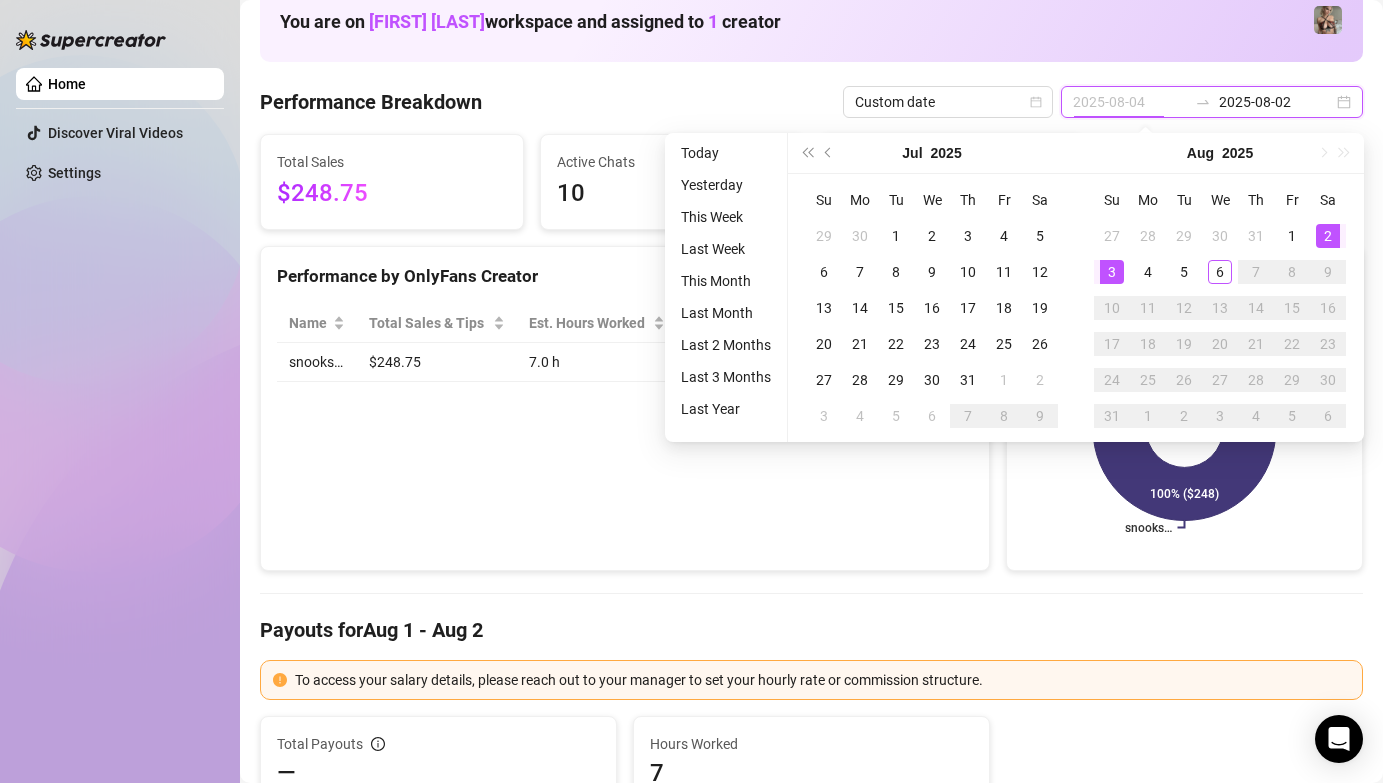 type on "2025-08-03" 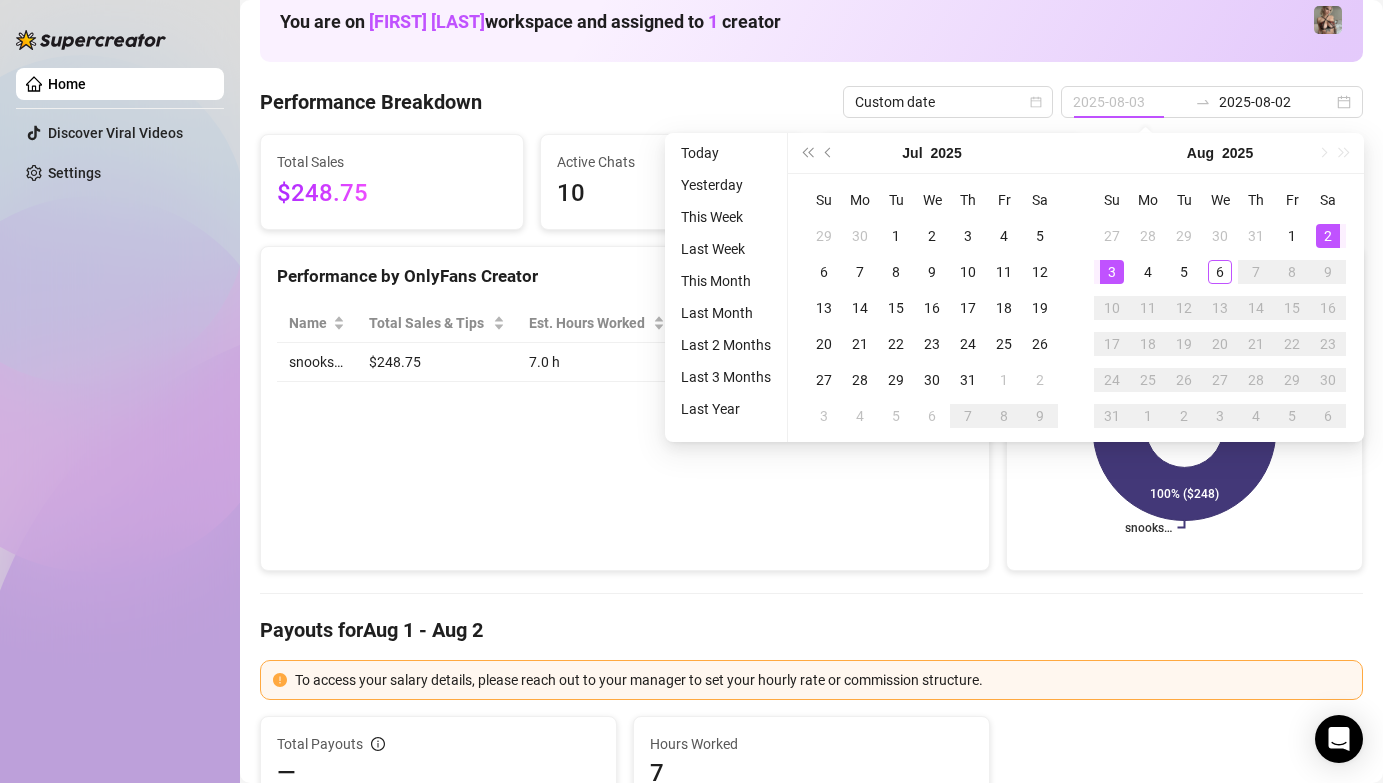 click on "3" at bounding box center [1112, 272] 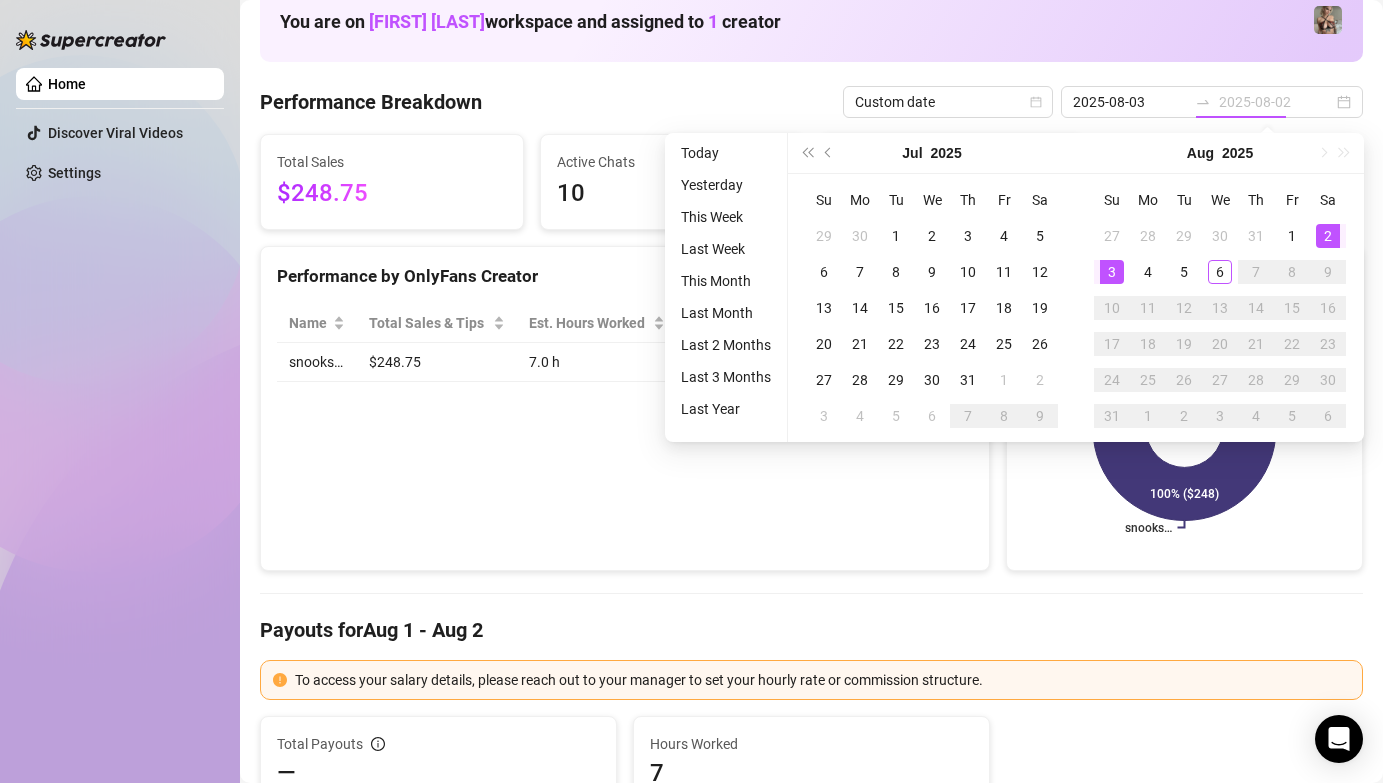 click on "3" at bounding box center (1112, 272) 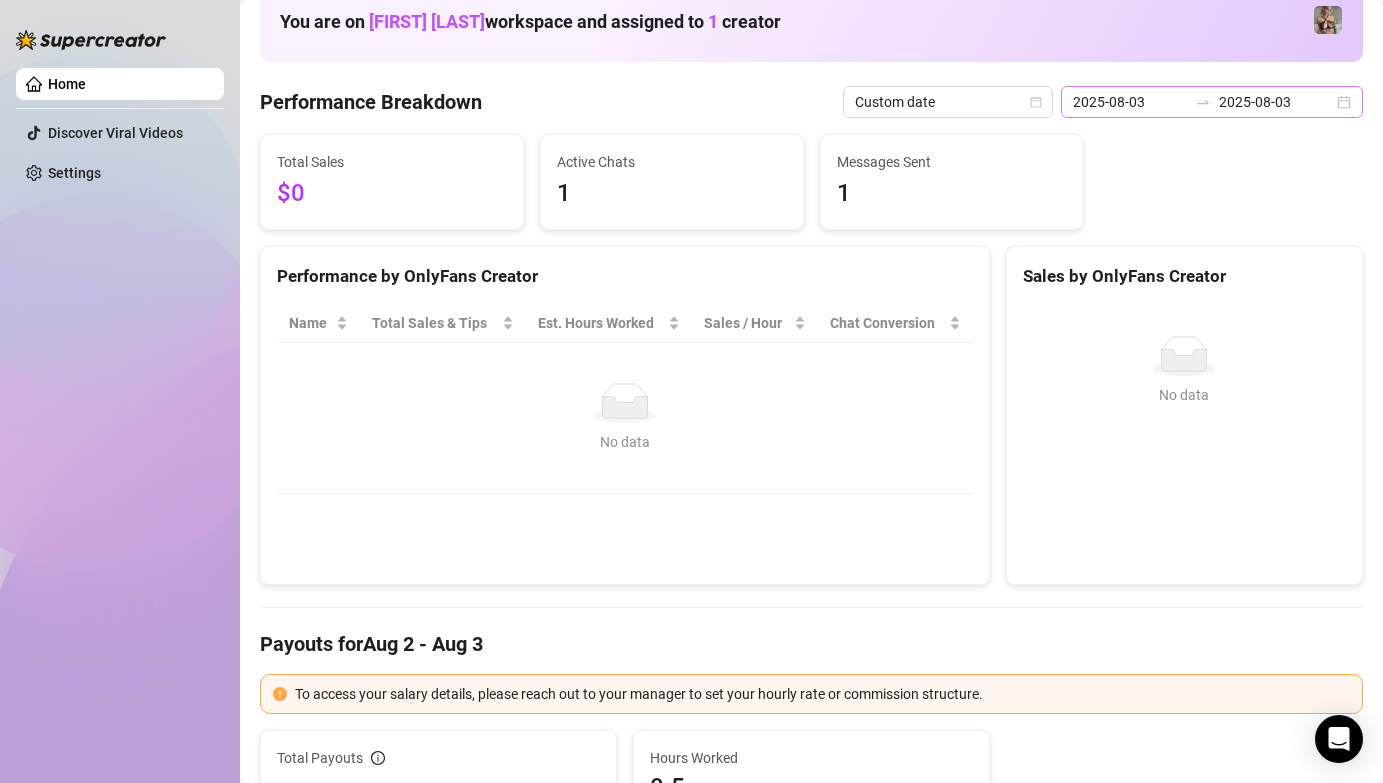 click on "2025-08-03 2025-08-03" at bounding box center [1212, 102] 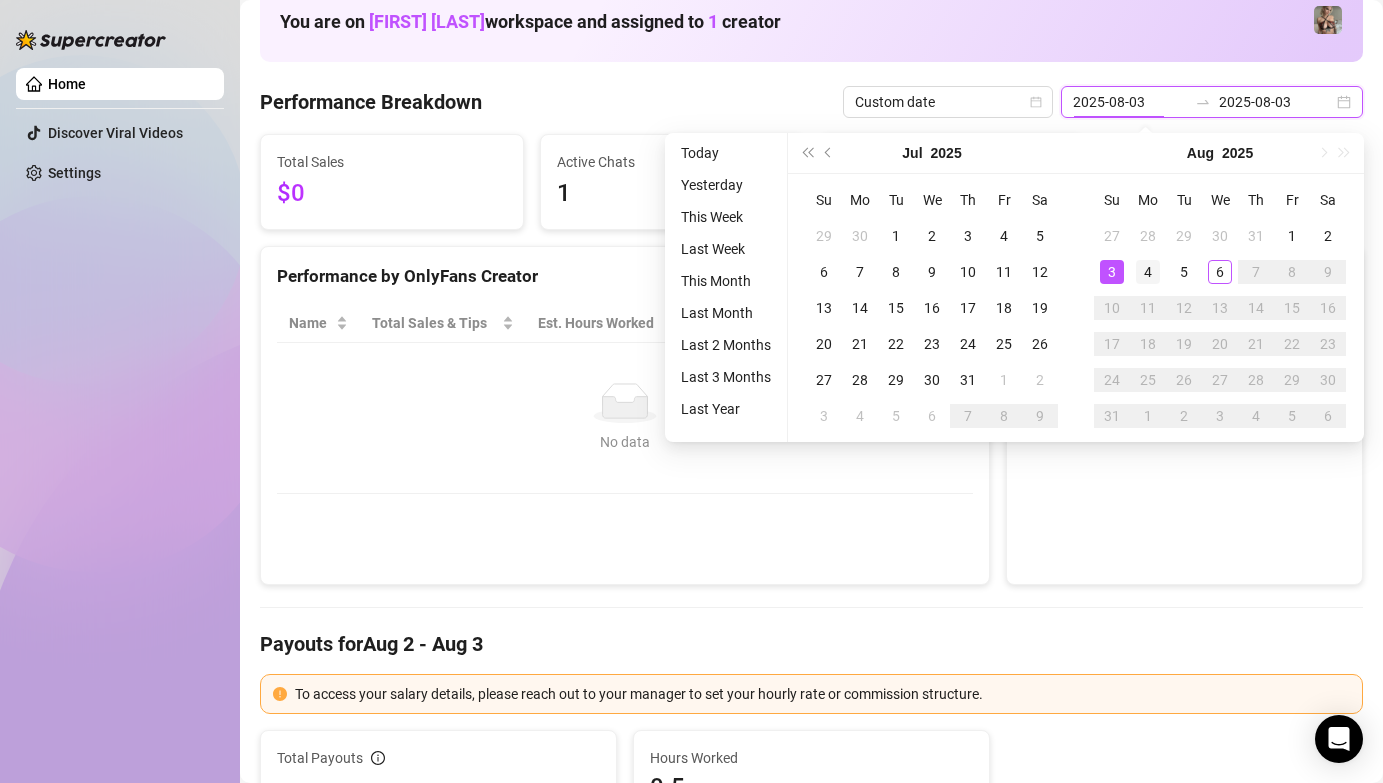 type on "2025-08-04" 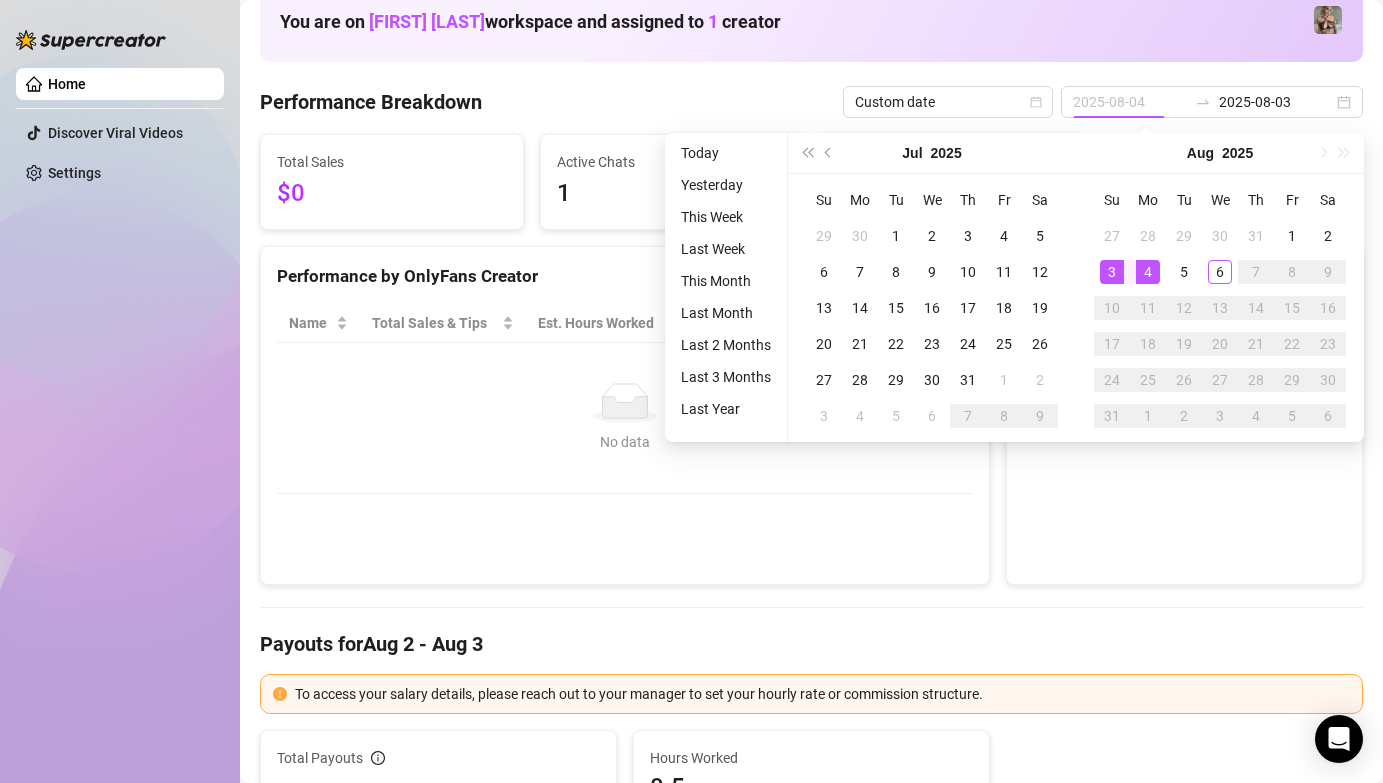 click on "4" at bounding box center (1148, 272) 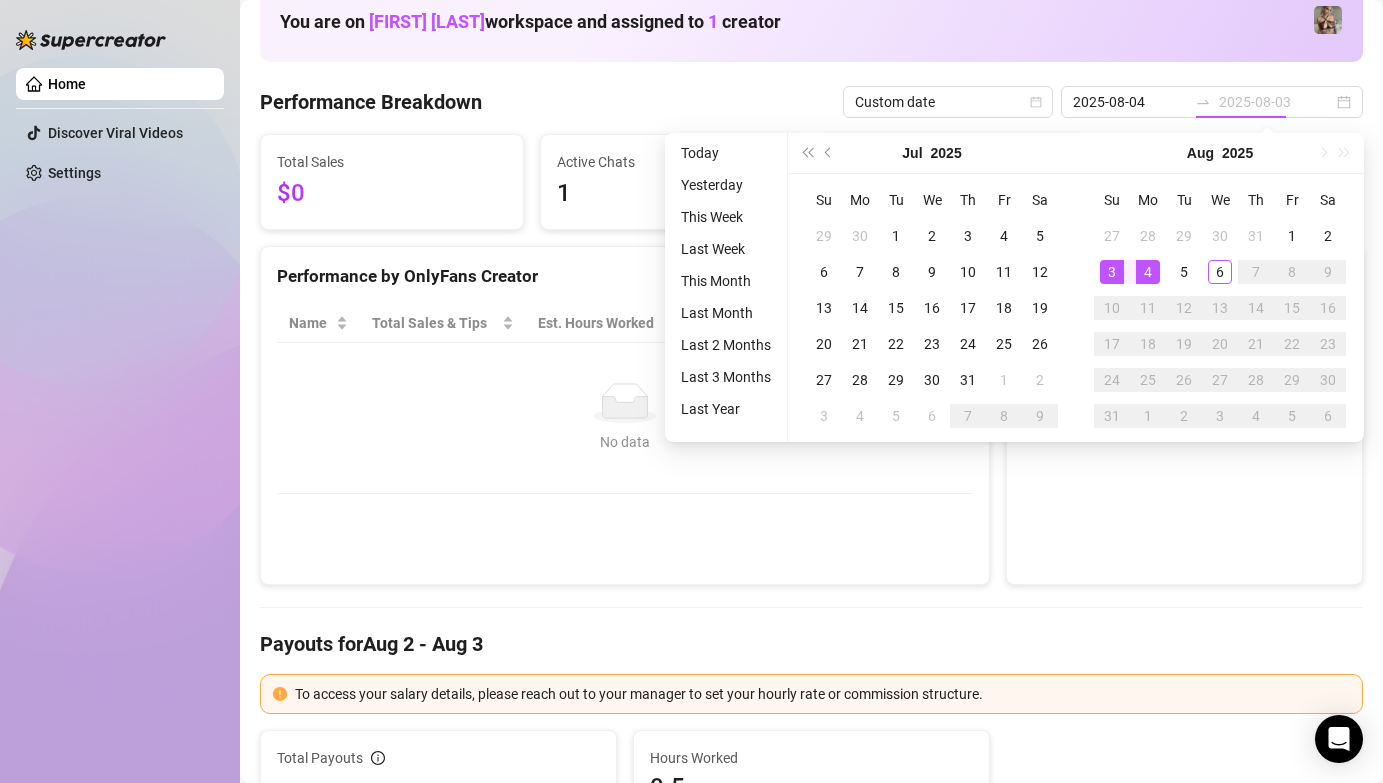 click on "4" at bounding box center [1148, 272] 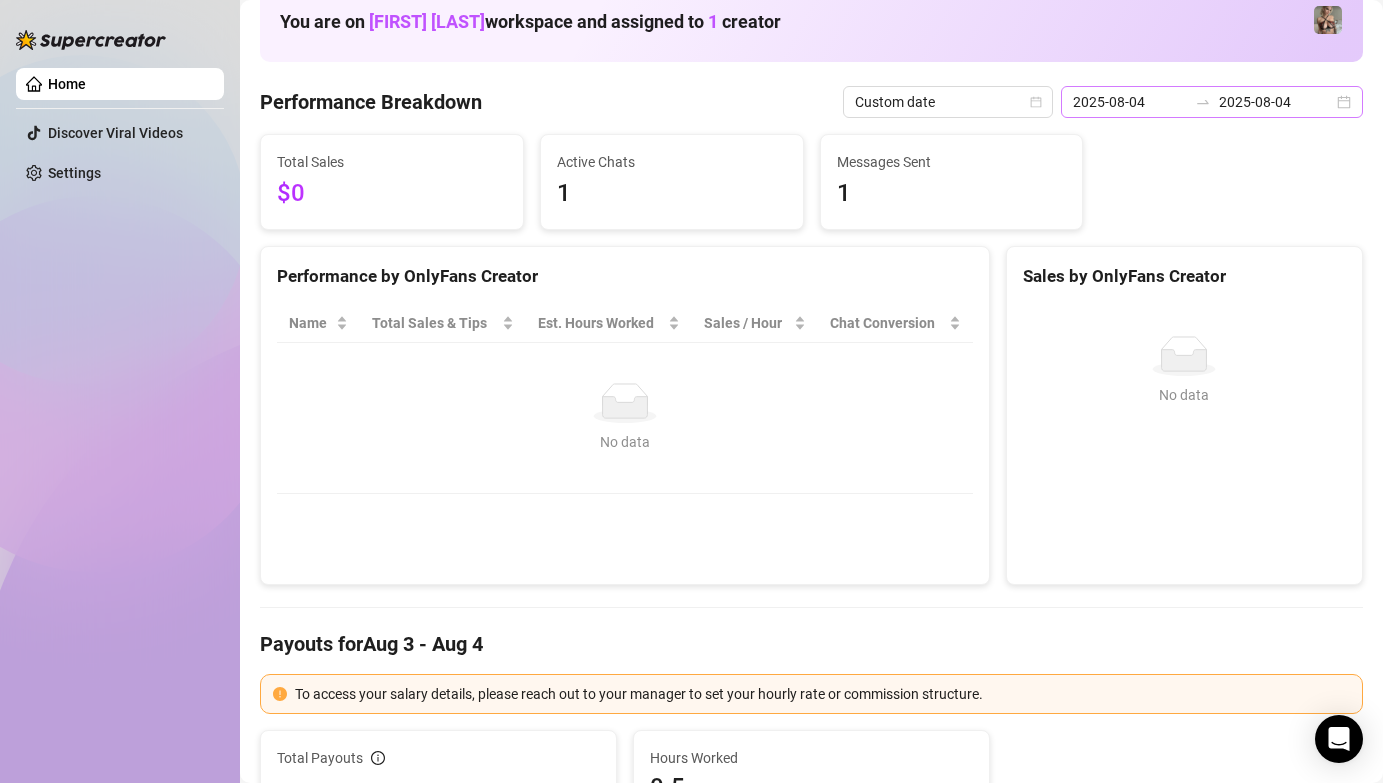 click on "[DATE] [DATE]" at bounding box center [1212, 102] 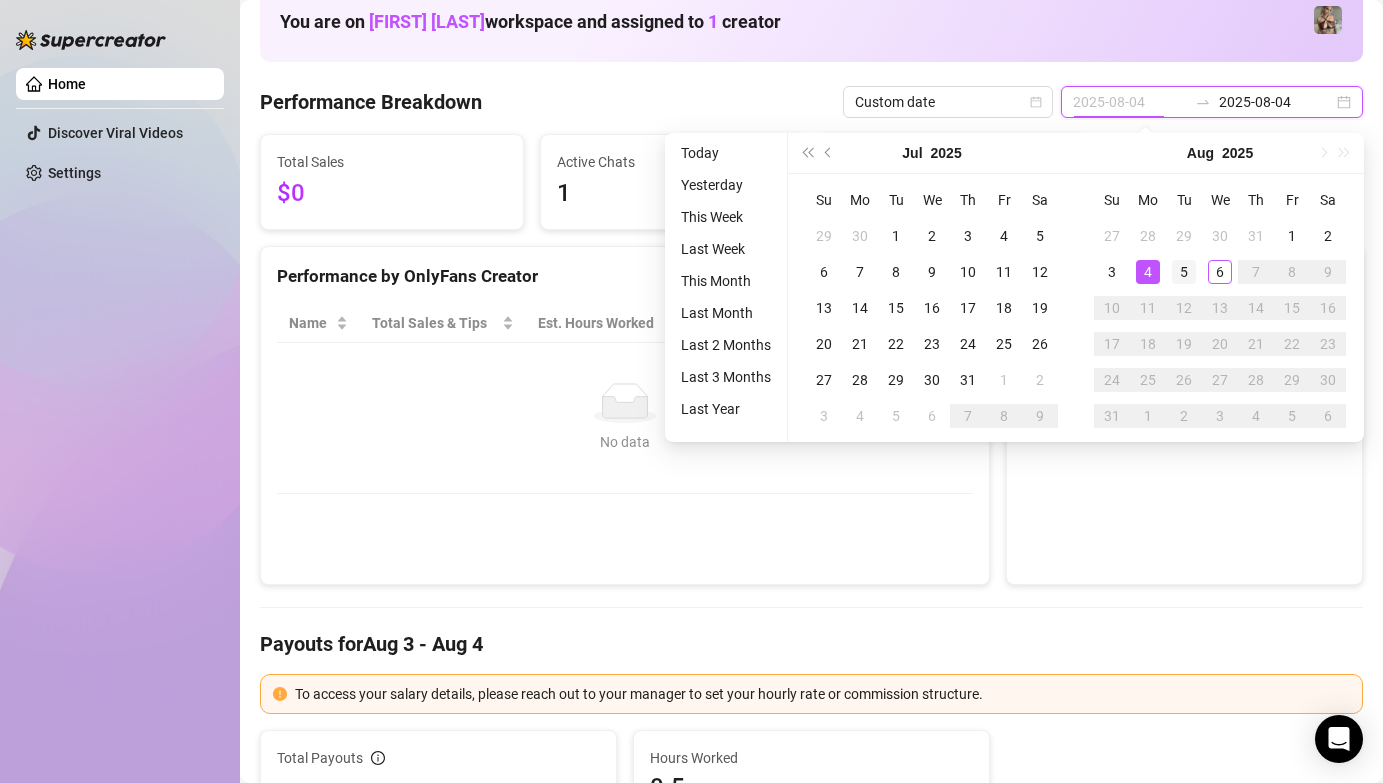 type on "2025-08-05" 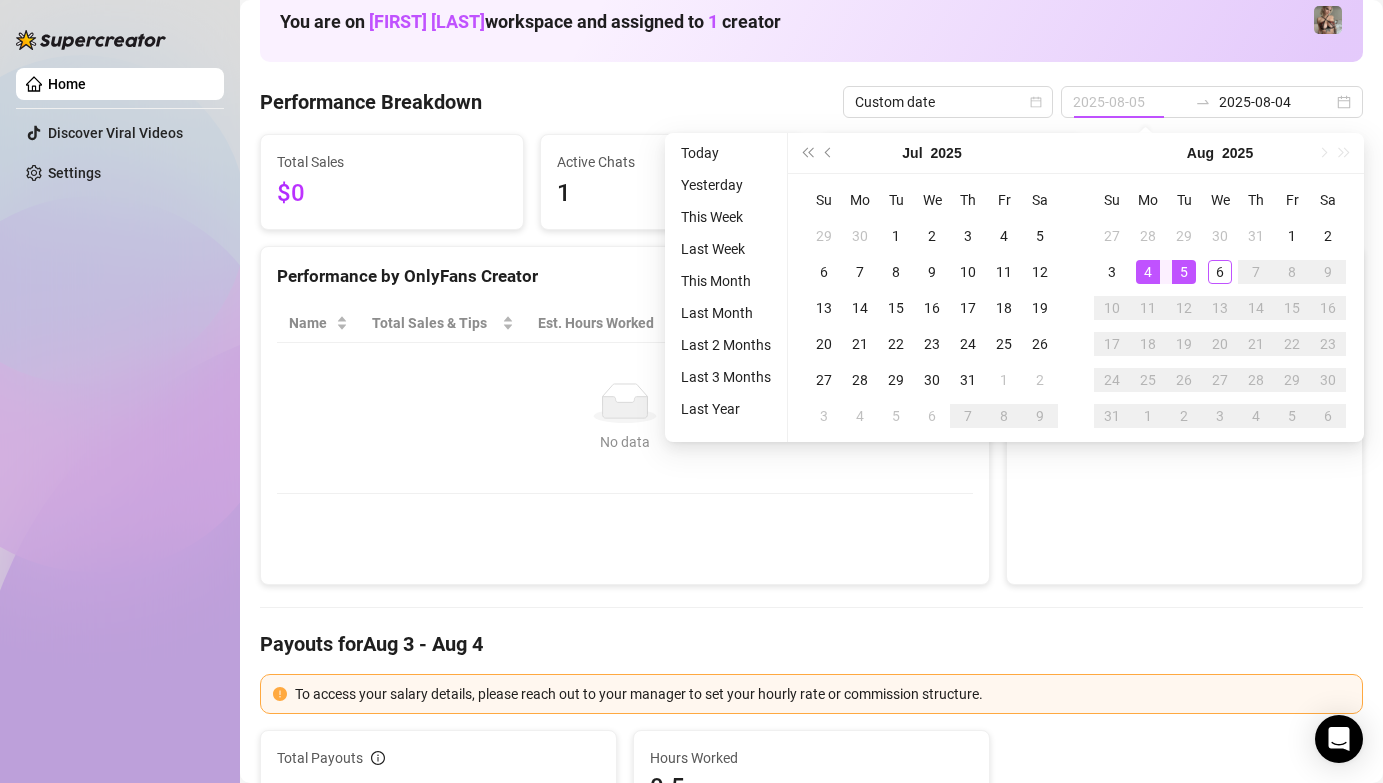 click on "5" at bounding box center (1184, 272) 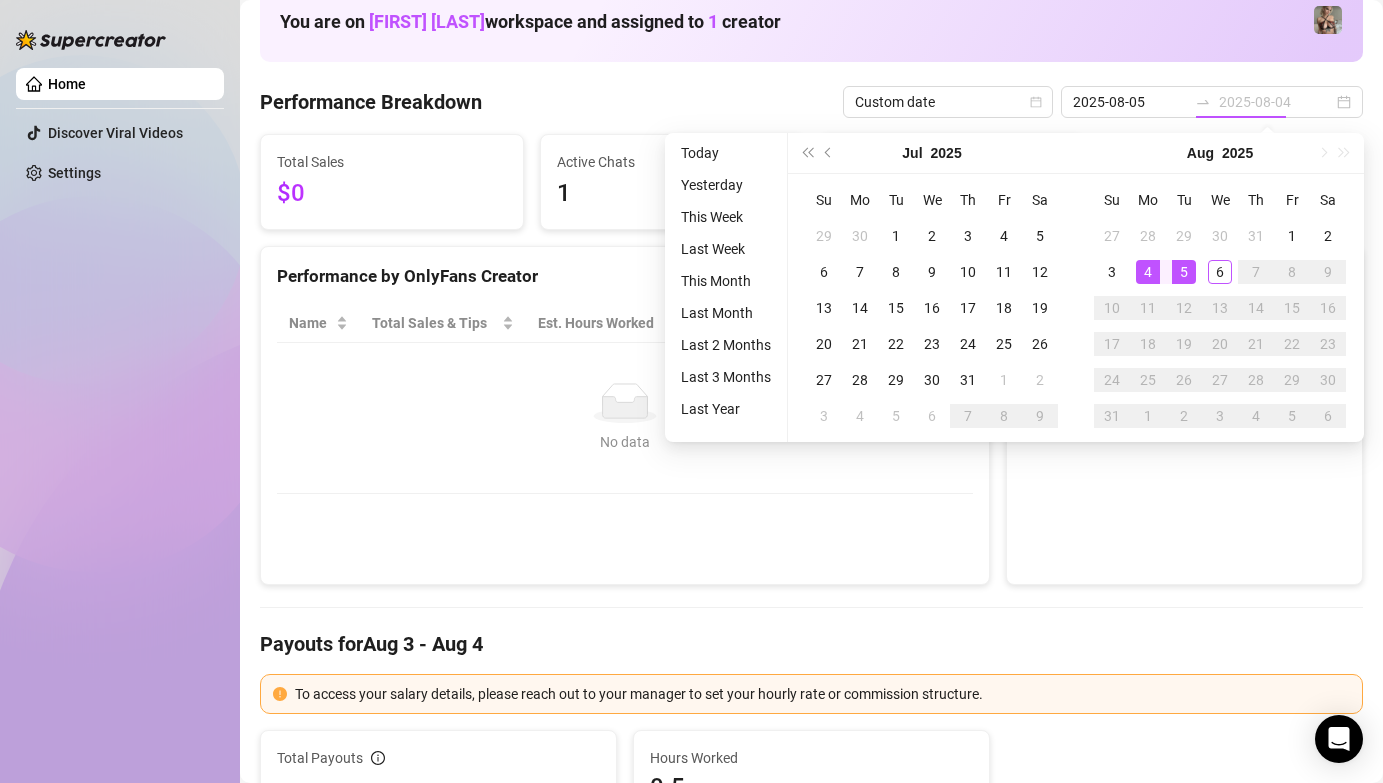 click on "5" at bounding box center (1184, 272) 